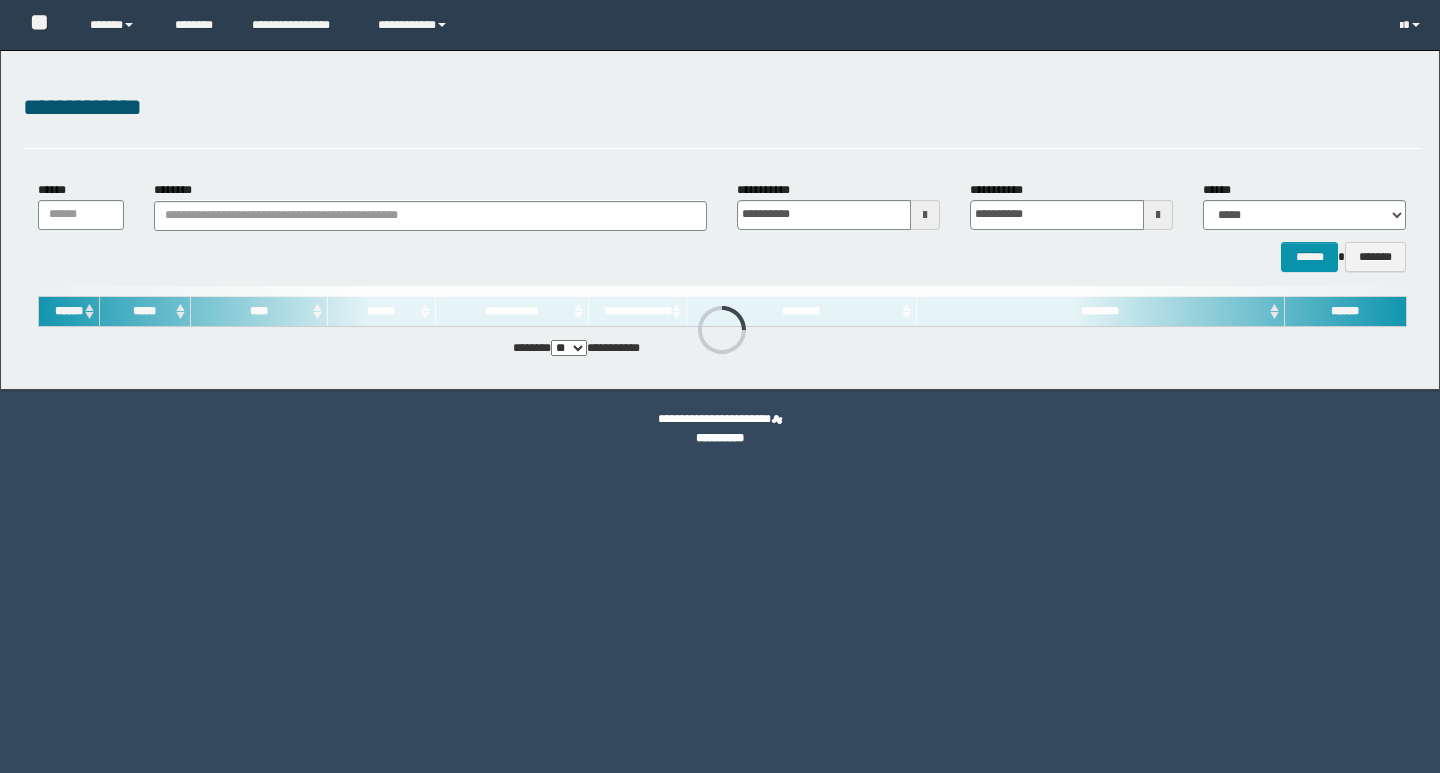 scroll, scrollTop: 0, scrollLeft: 0, axis: both 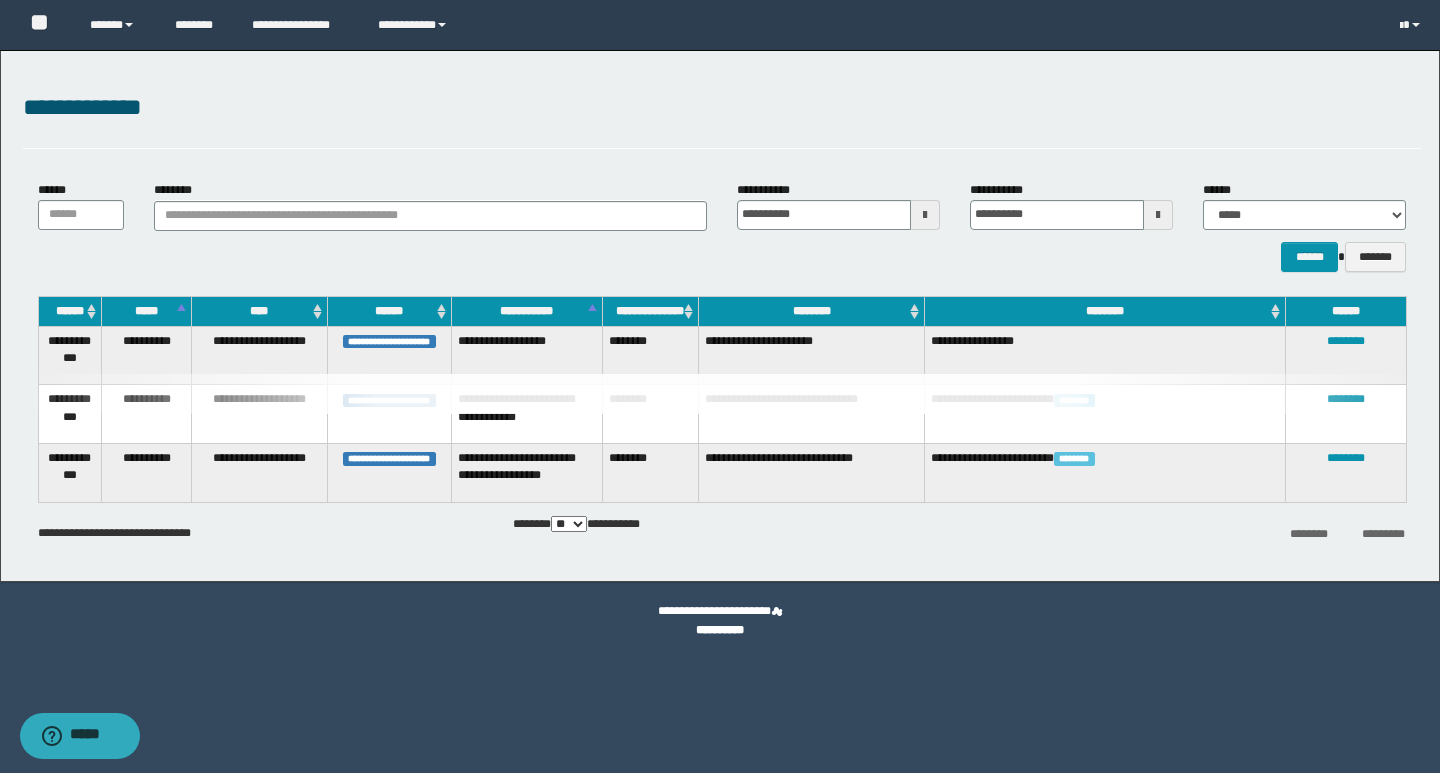 click on "**********" at bounding box center [720, 316] 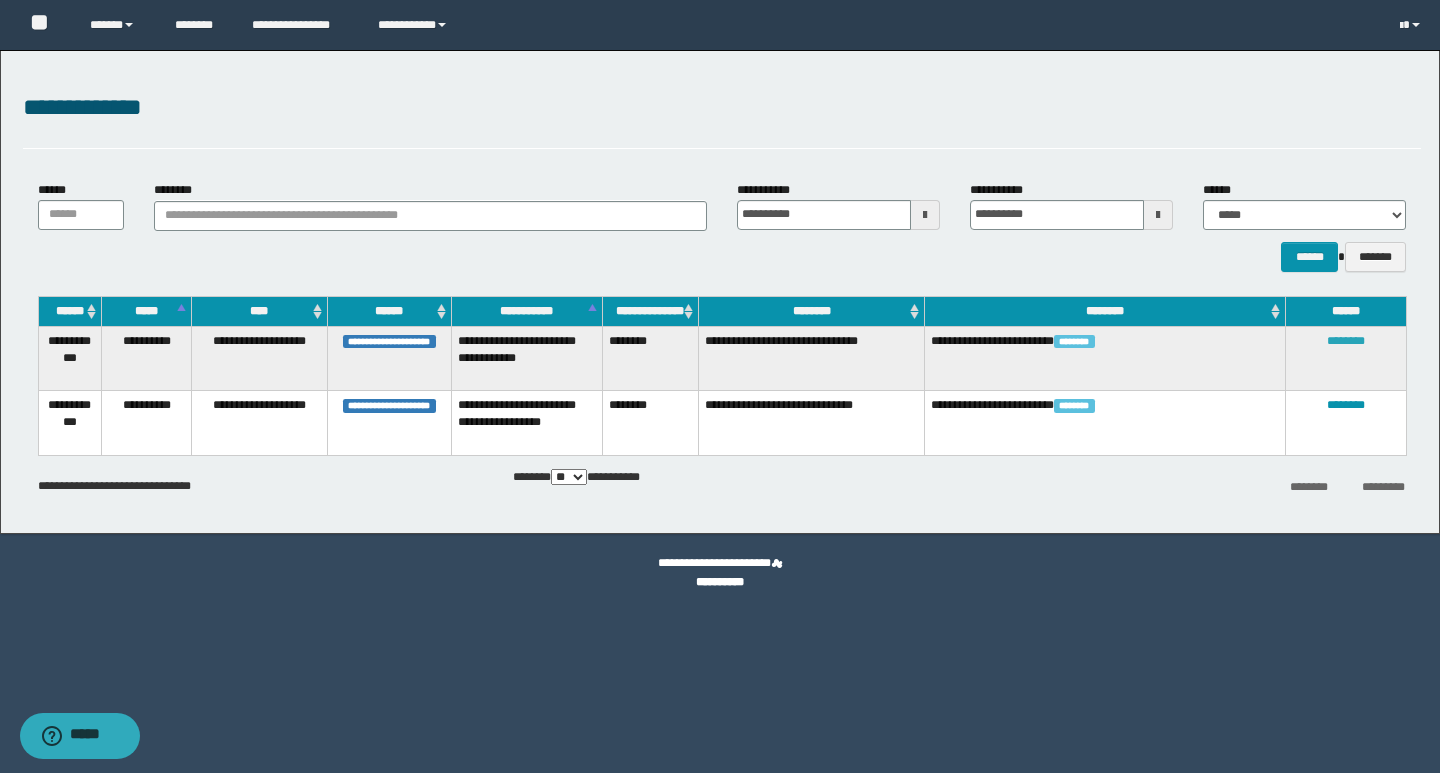 click on "********" at bounding box center (1346, 341) 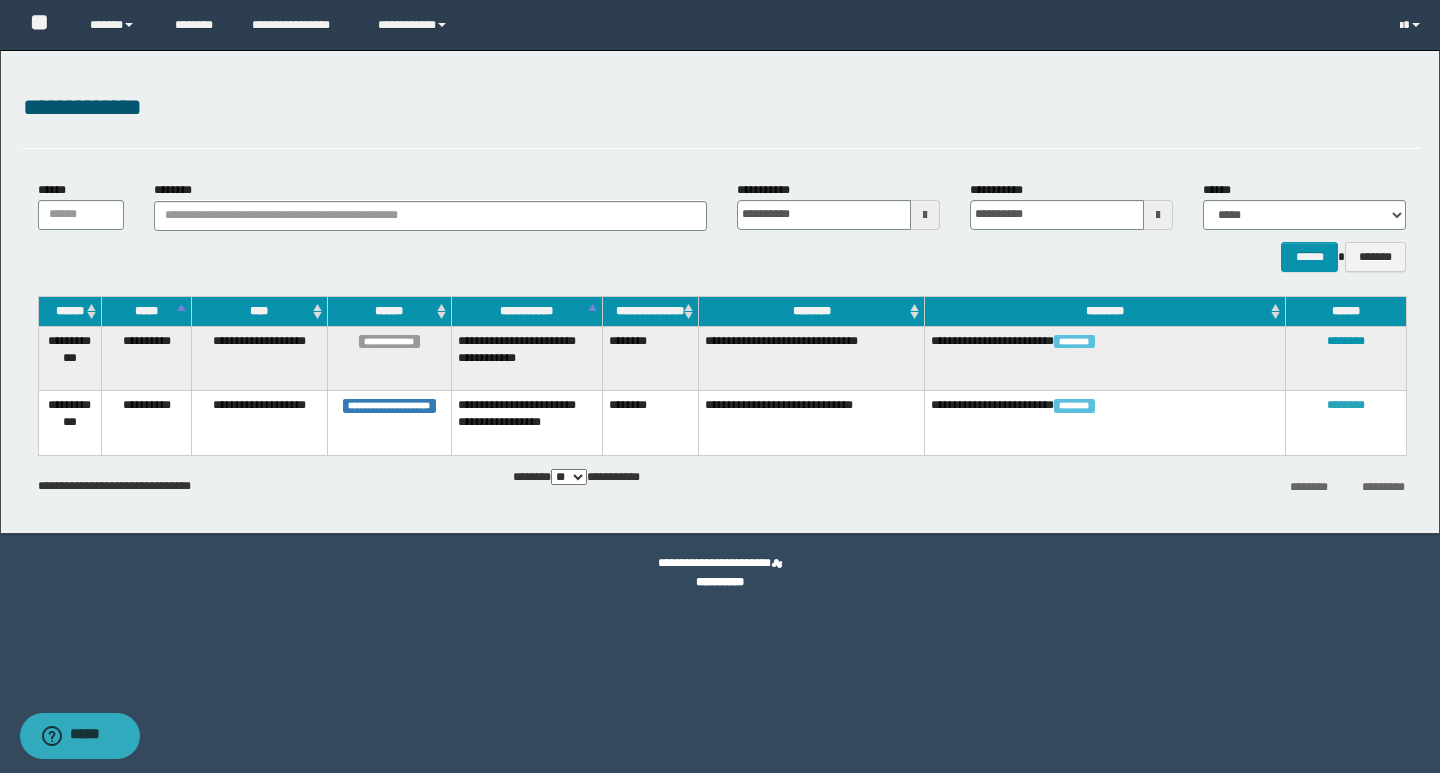click on "********" at bounding box center (1346, 405) 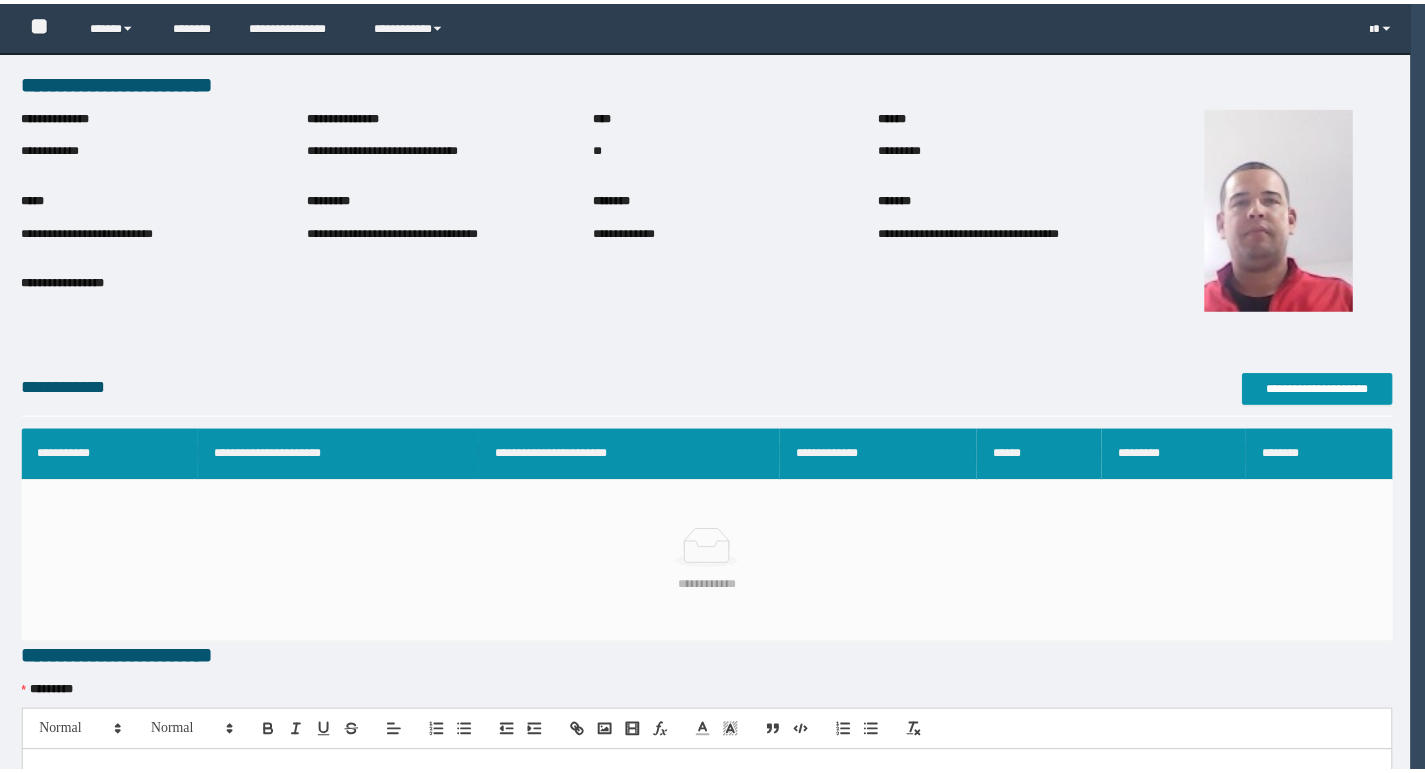 scroll, scrollTop: 0, scrollLeft: 0, axis: both 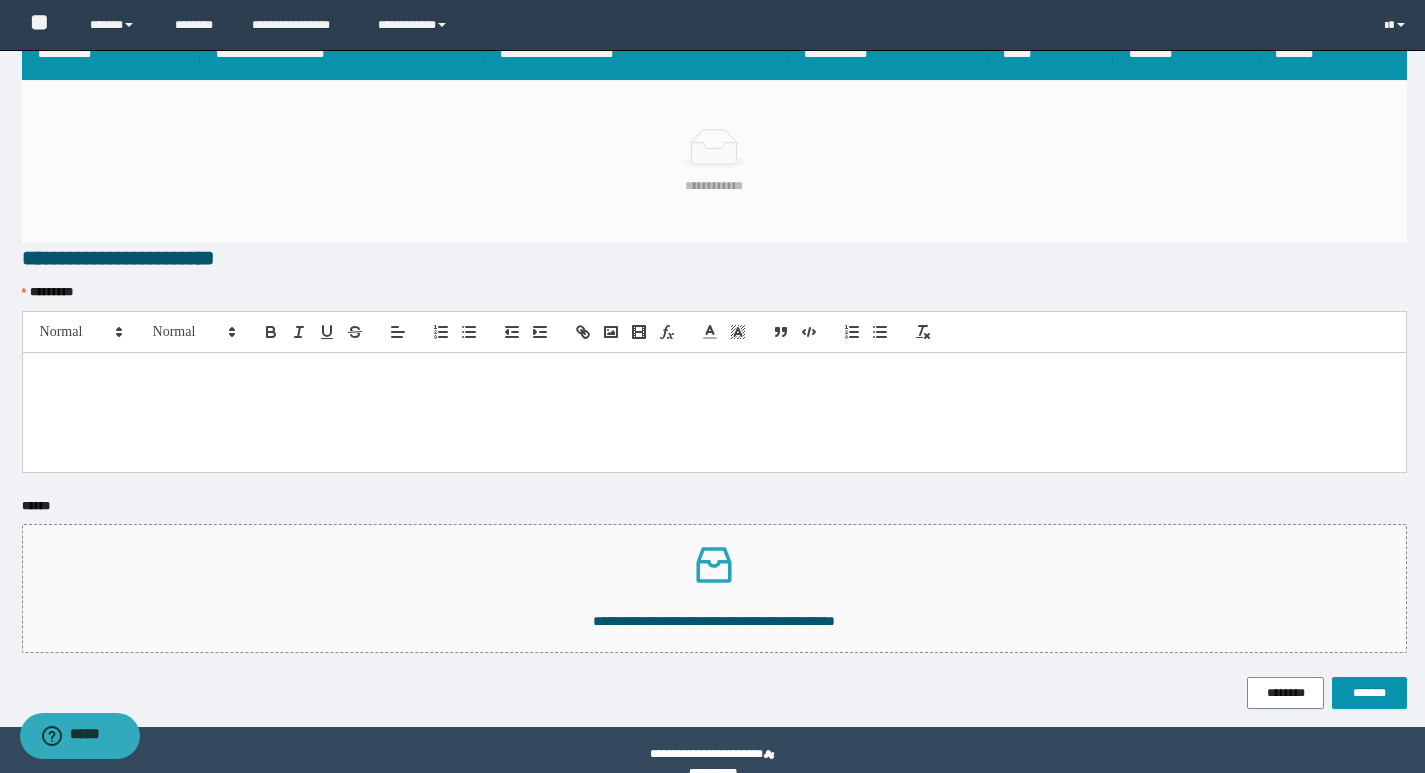 click at bounding box center (714, 412) 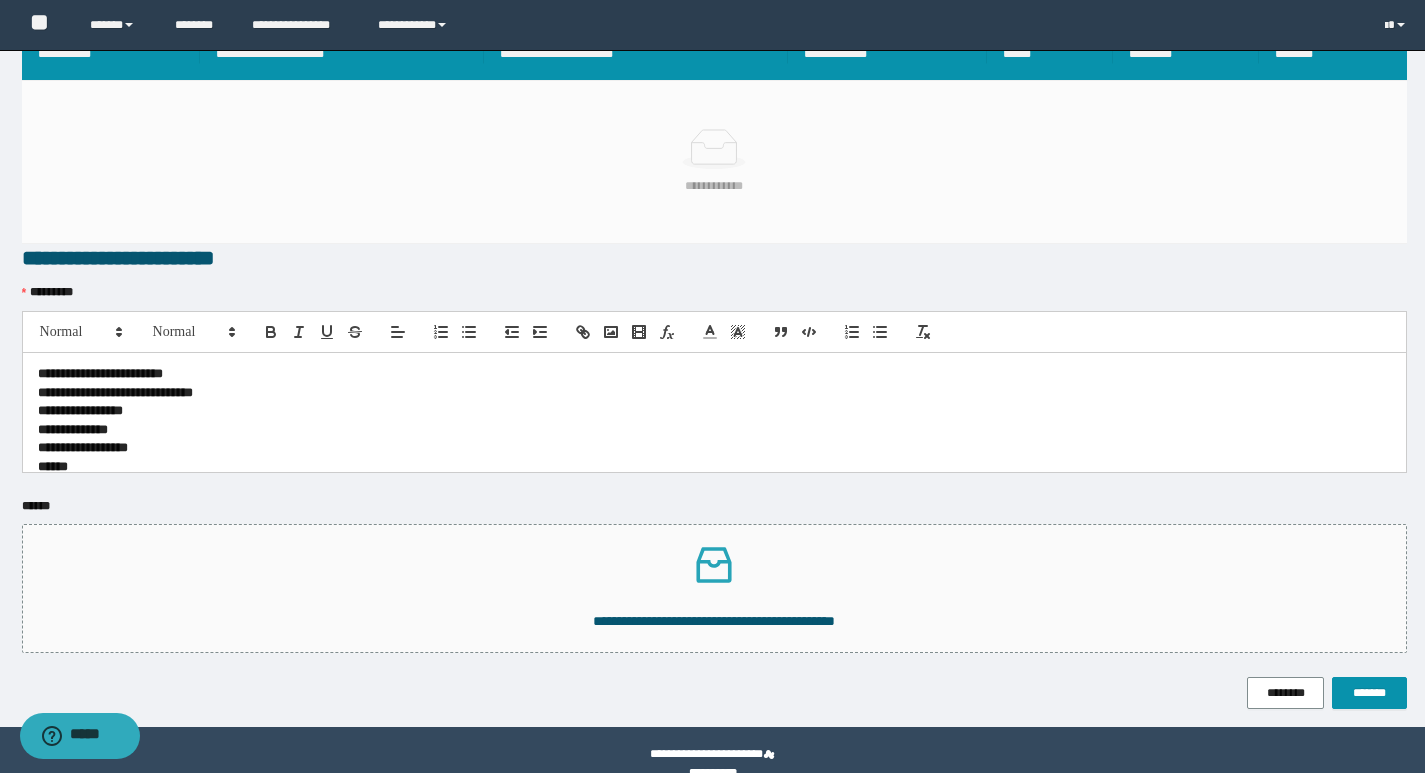 scroll, scrollTop: 0, scrollLeft: 0, axis: both 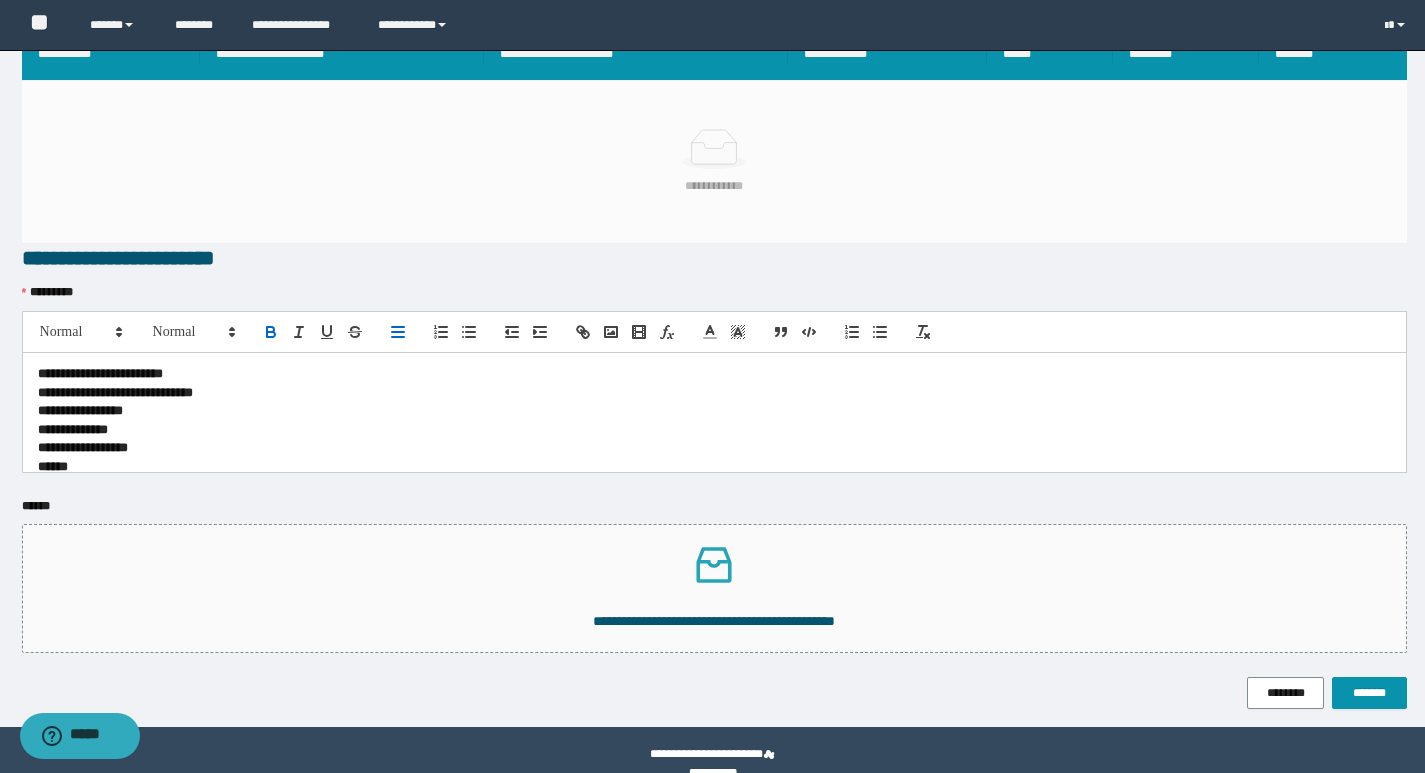 type 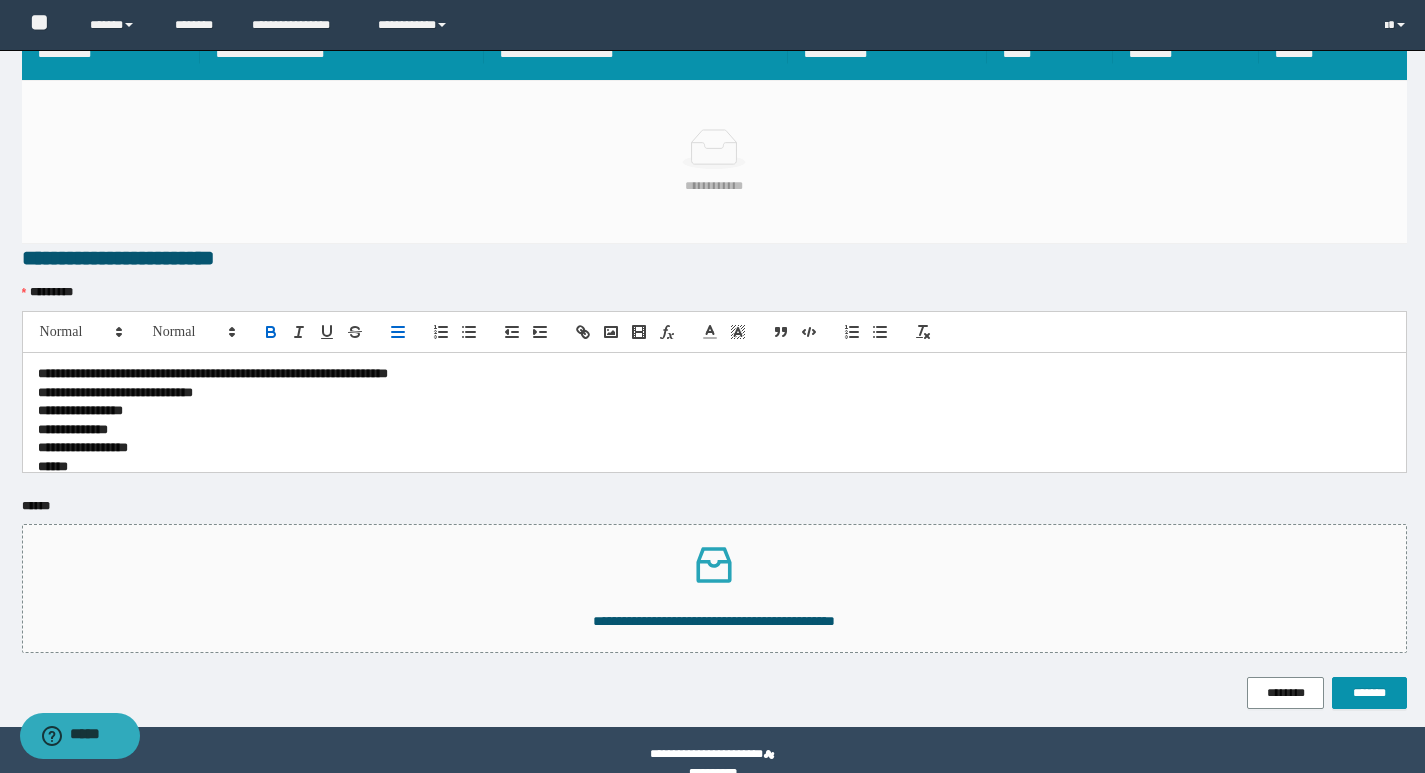 click on "**********" at bounding box center (80, 410) 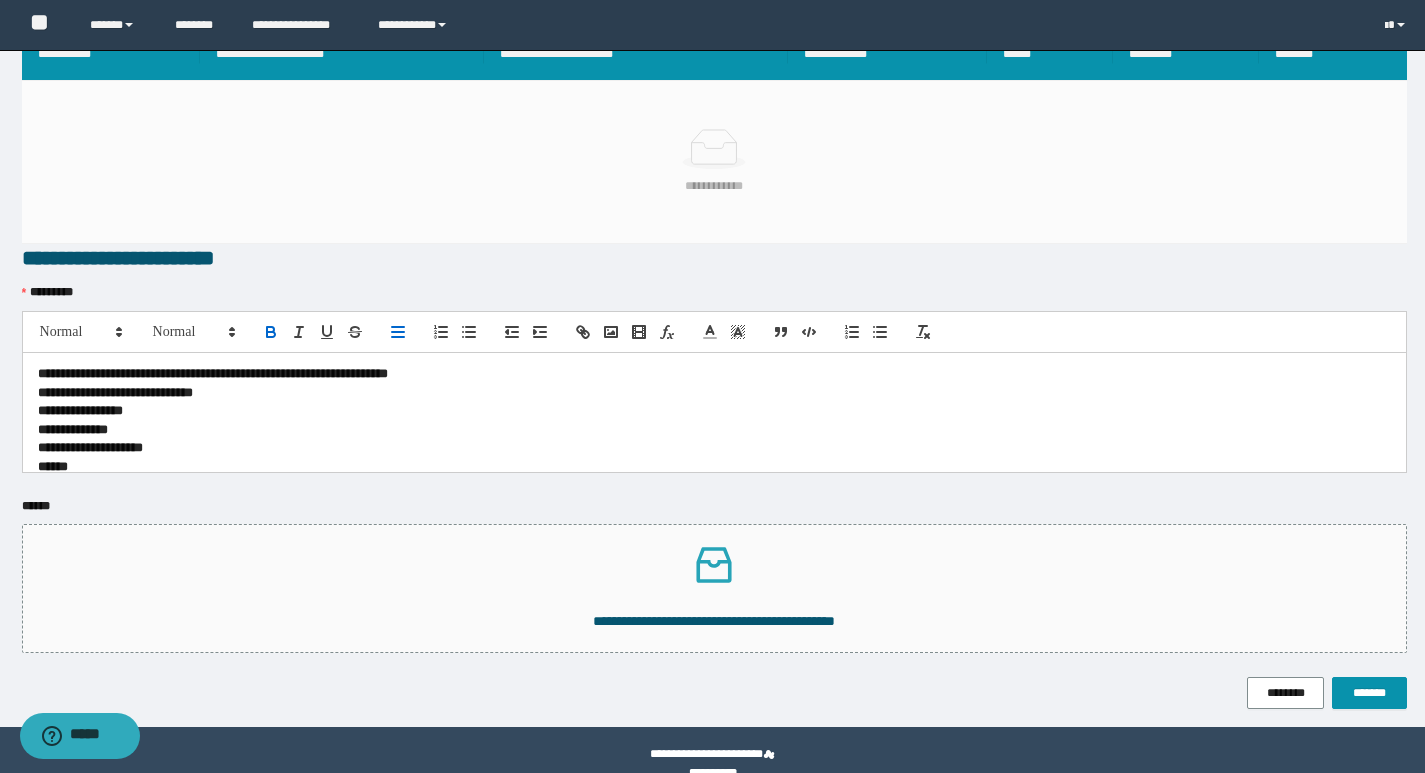 click on "****" at bounding box center [714, 467] 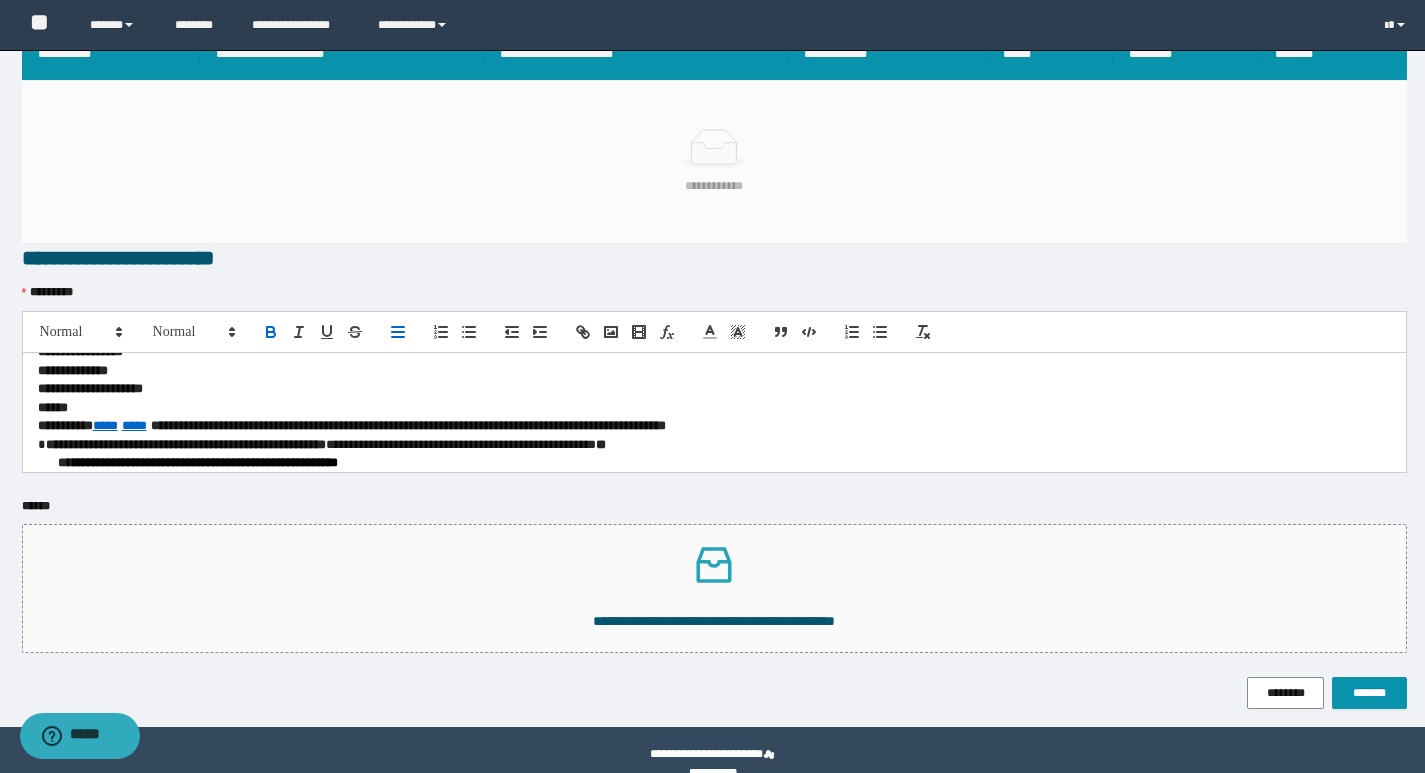 scroll, scrollTop: 100, scrollLeft: 0, axis: vertical 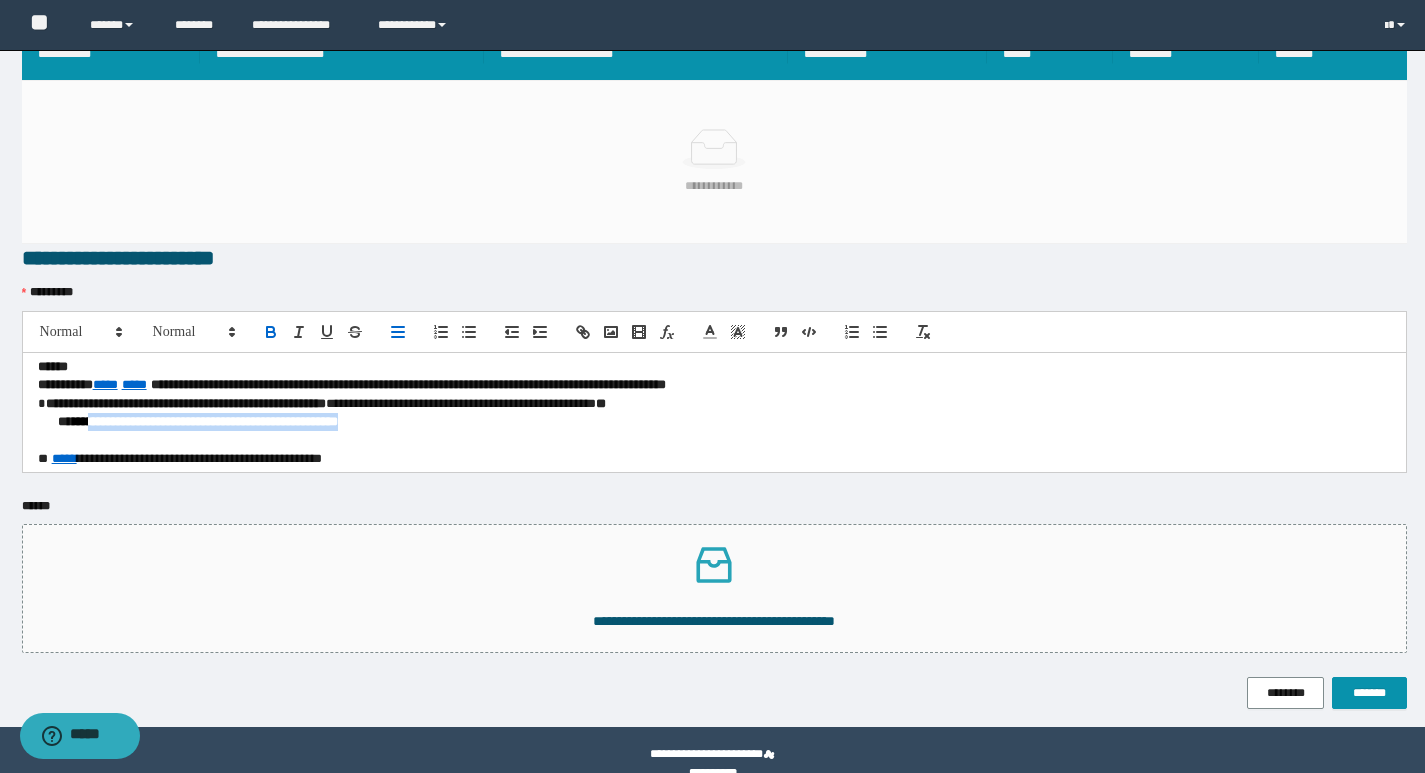 drag, startPoint x: 92, startPoint y: 424, endPoint x: 402, endPoint y: 423, distance: 310.00162 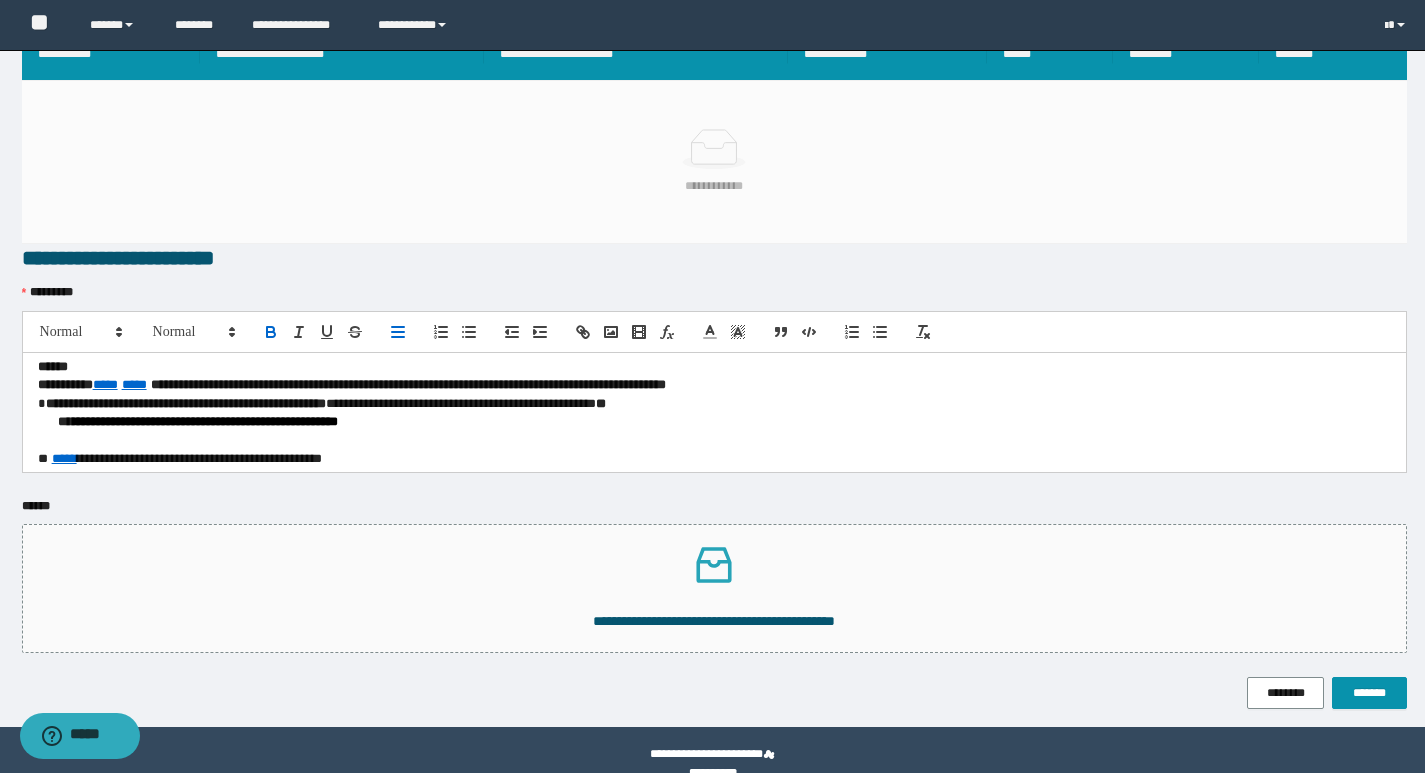 click on "****" at bounding box center (714, 367) 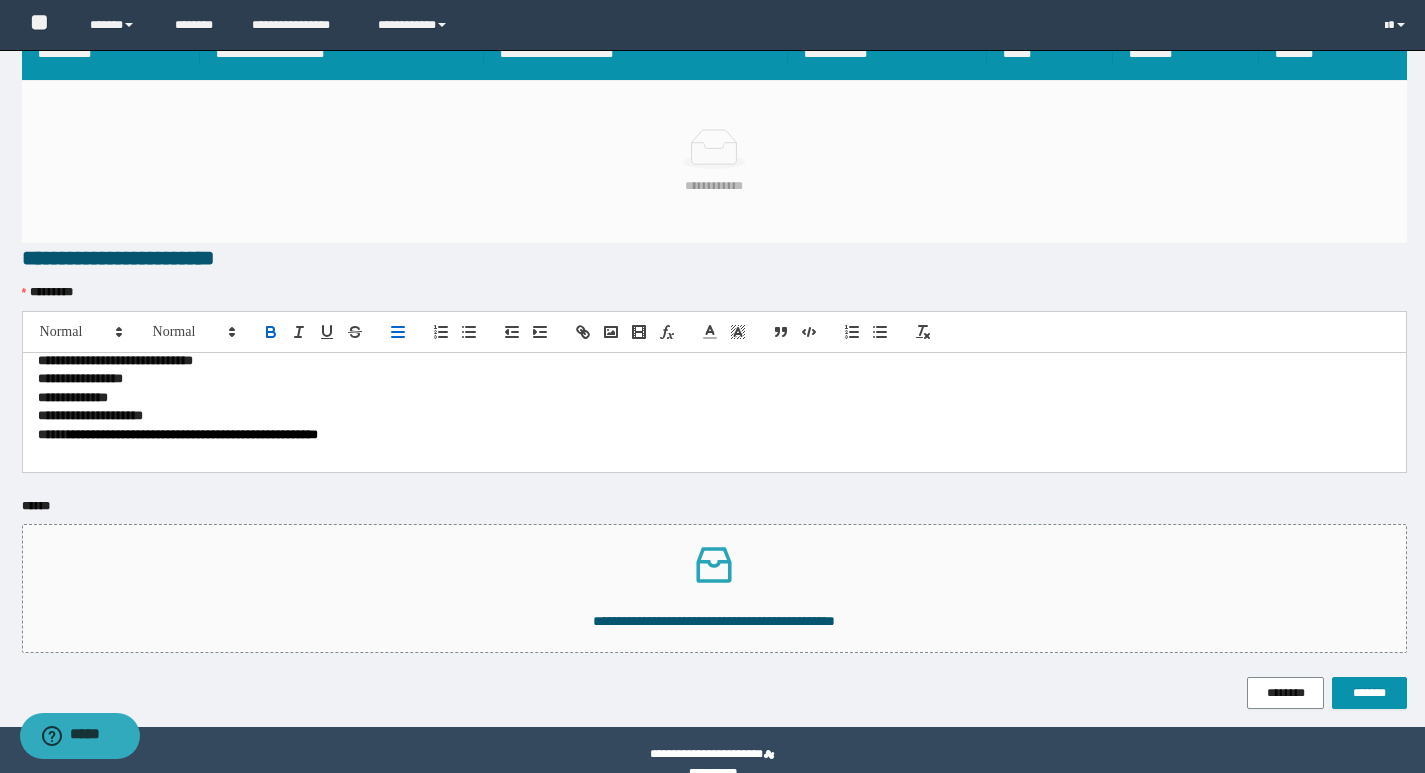 scroll, scrollTop: 100, scrollLeft: 0, axis: vertical 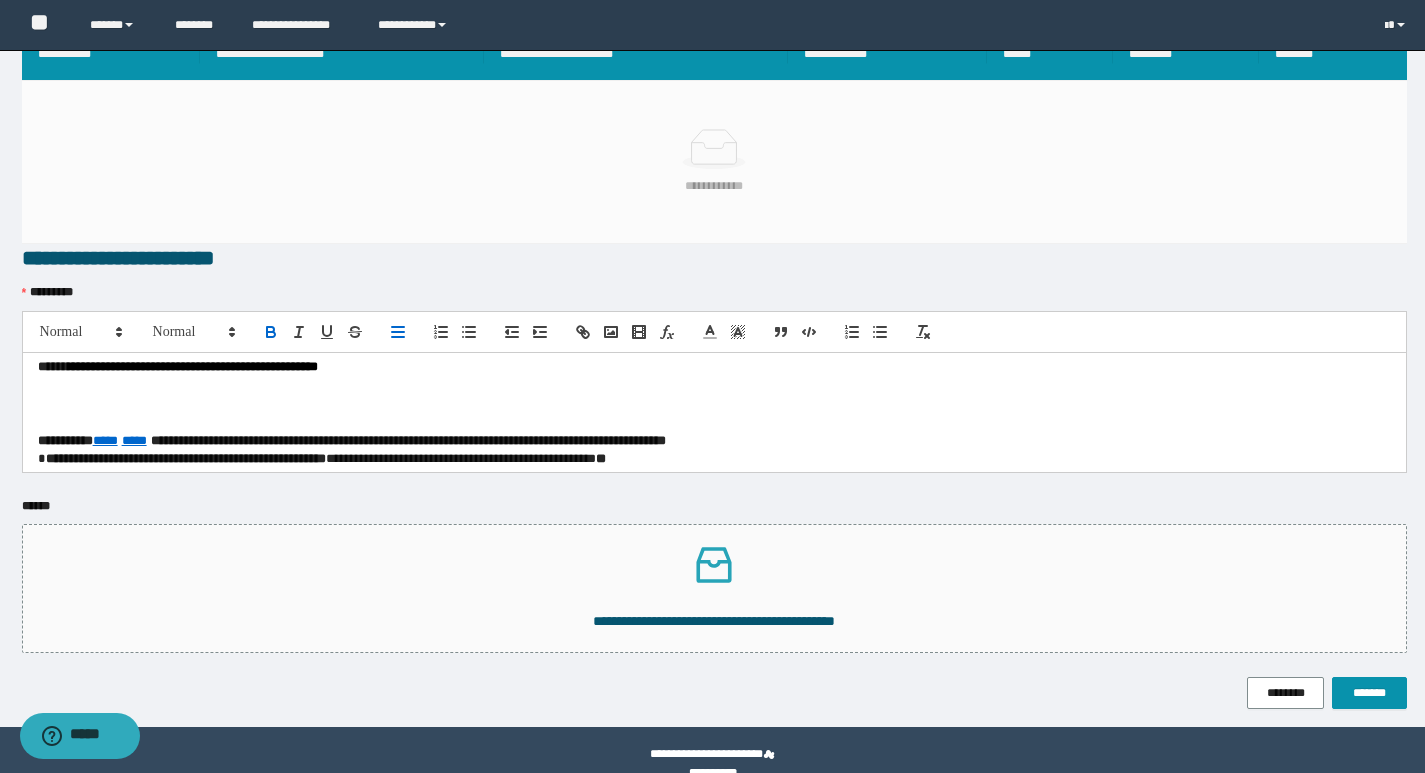 click on "**********" at bounding box center (408, 440) 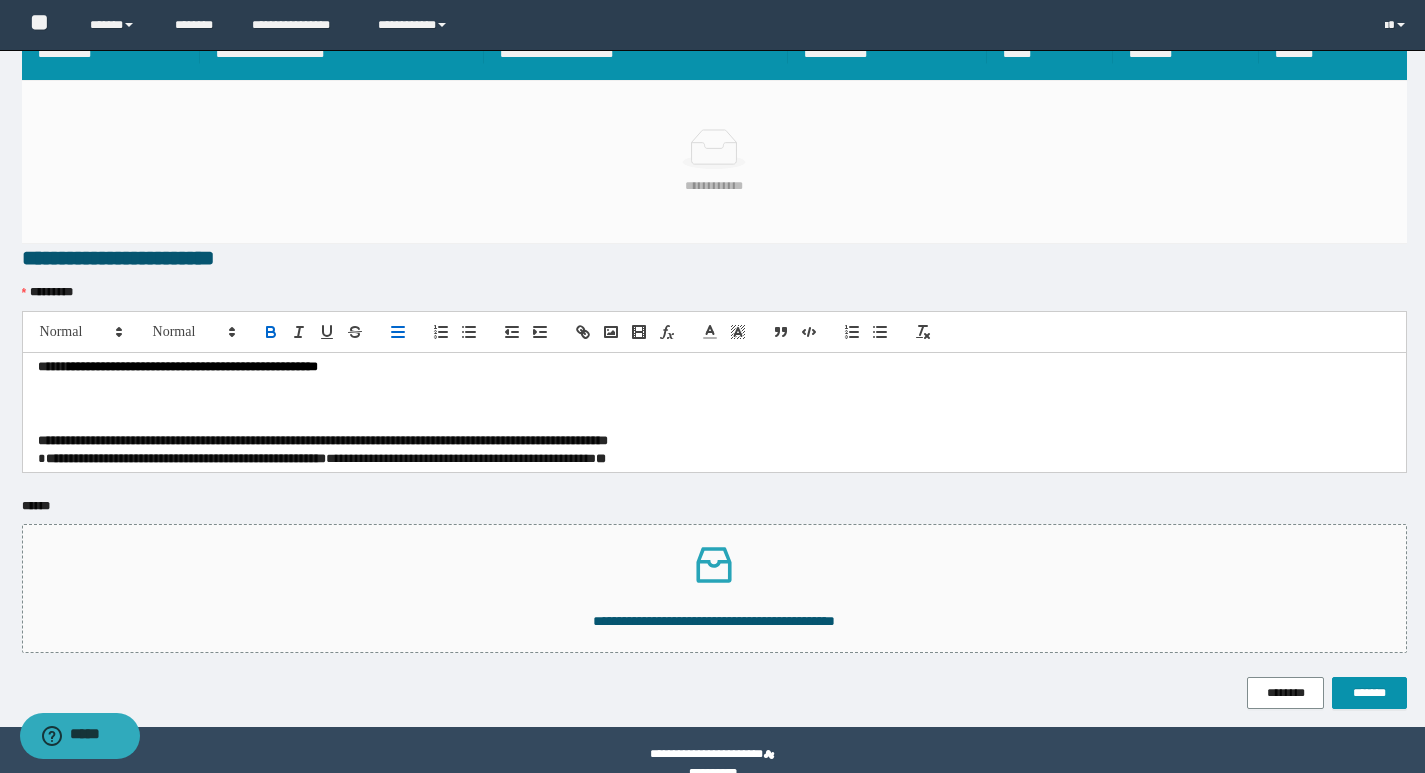 click on "**********" at bounding box center [323, 440] 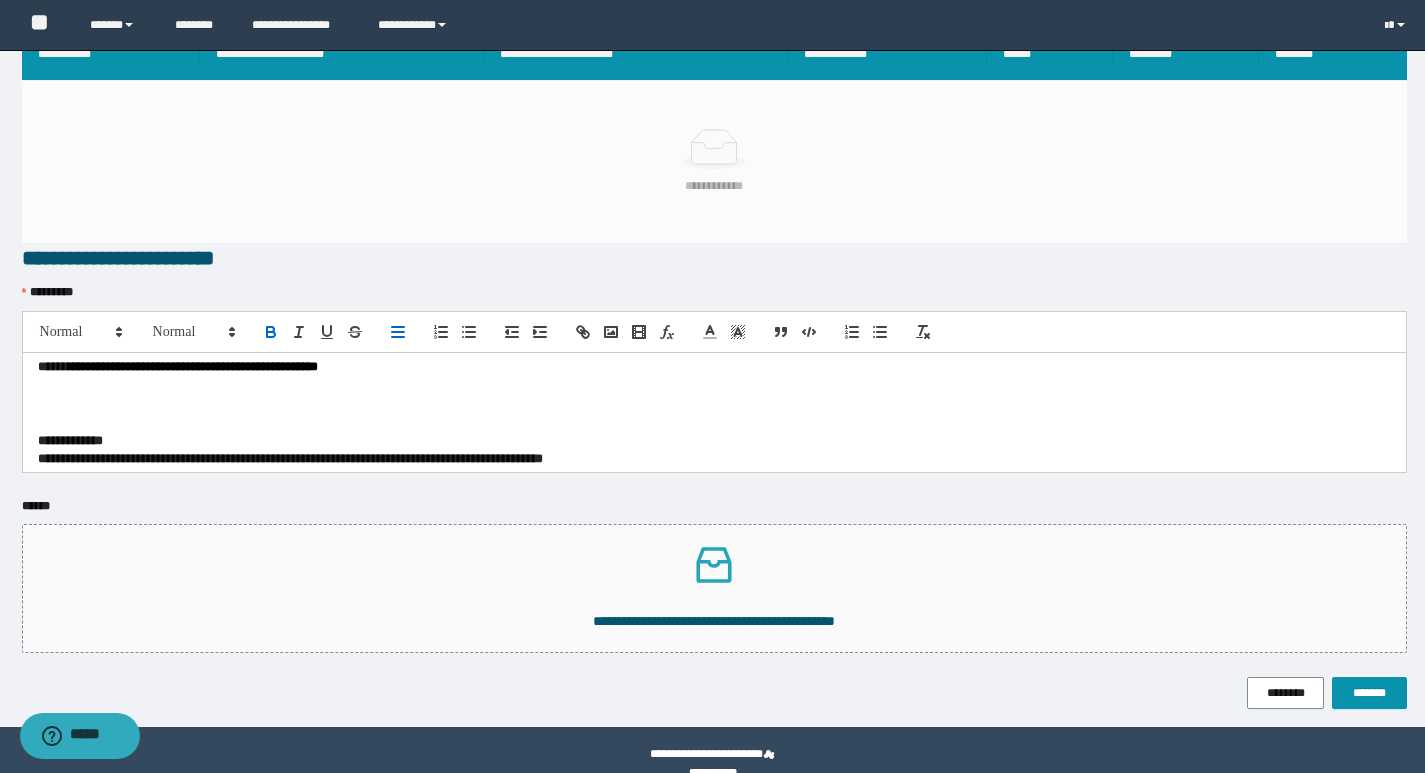 click on "**********" at bounding box center [290, 458] 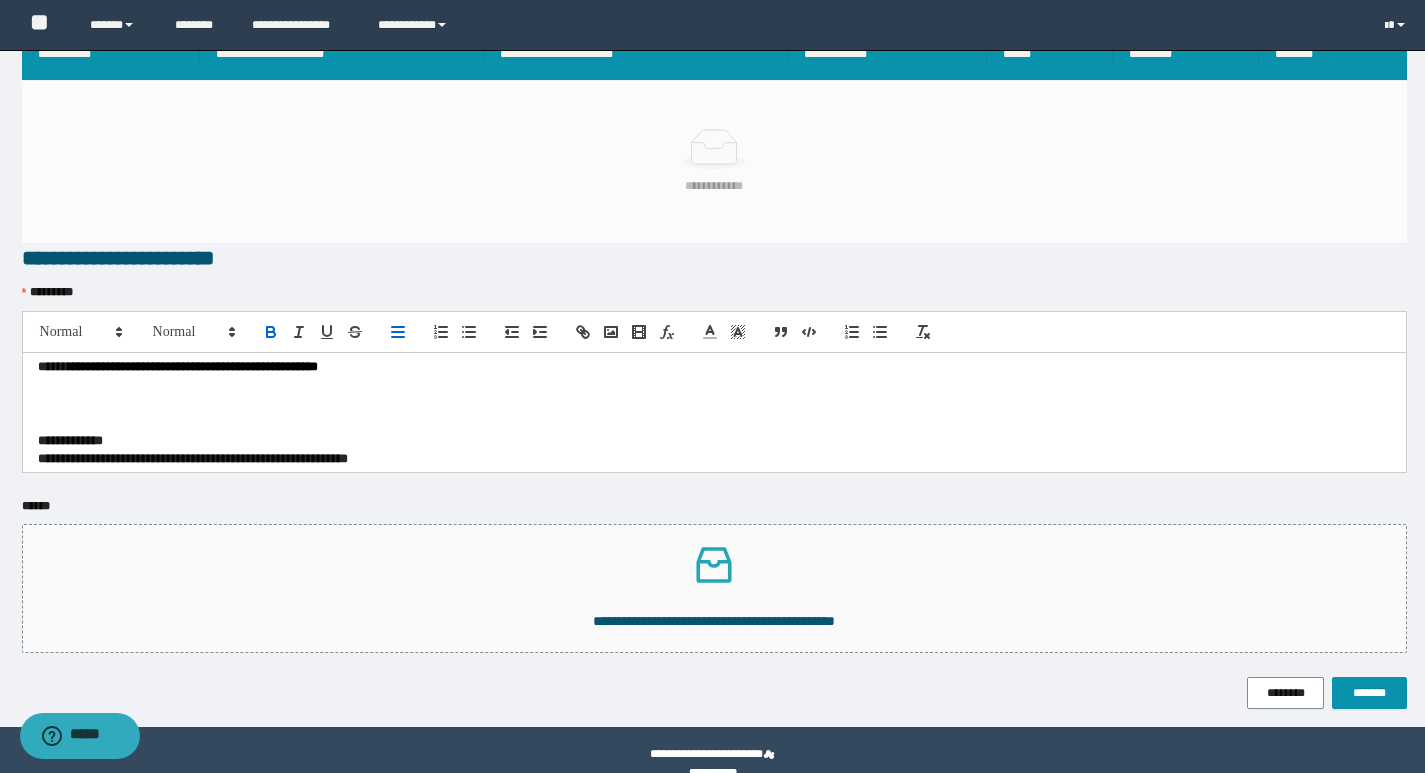 scroll, scrollTop: 112, scrollLeft: 0, axis: vertical 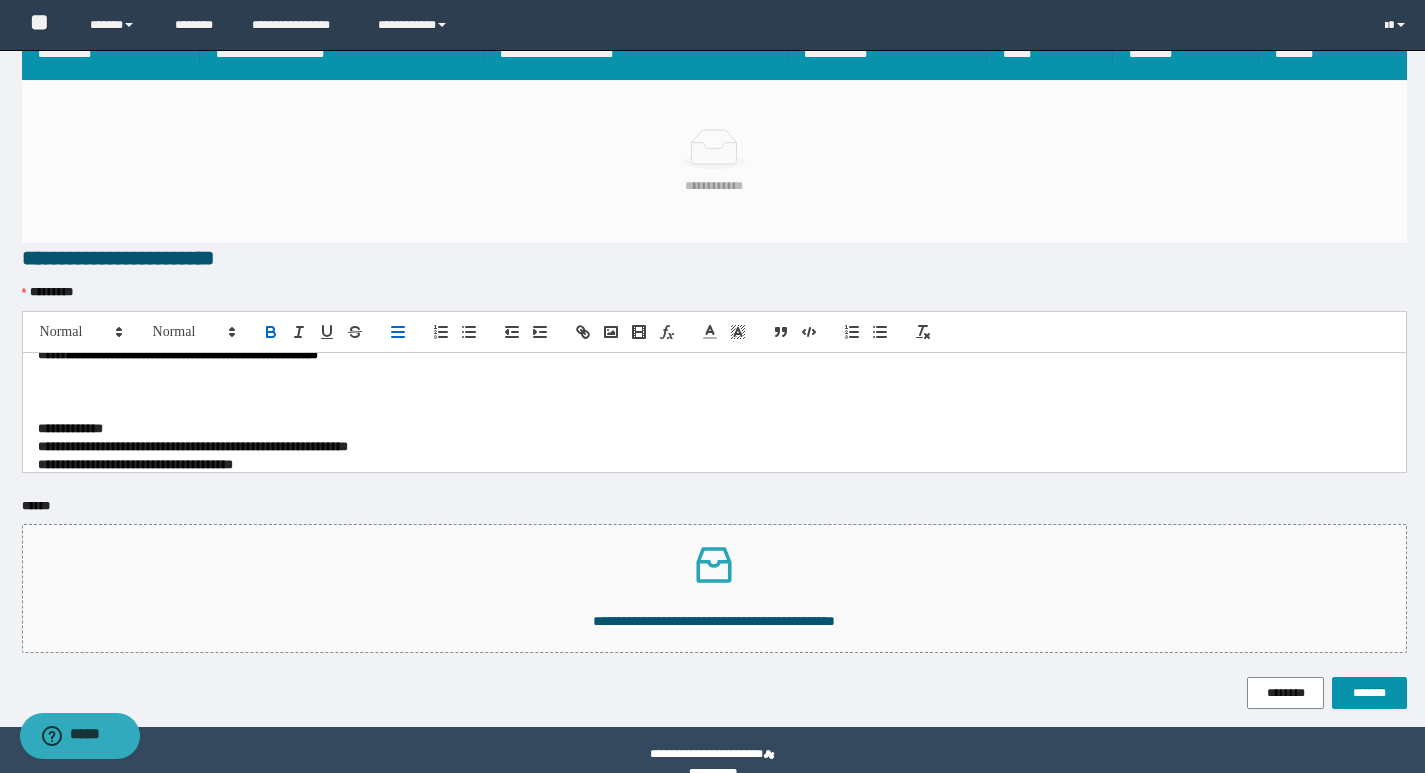 click on "**********" at bounding box center [707, 429] 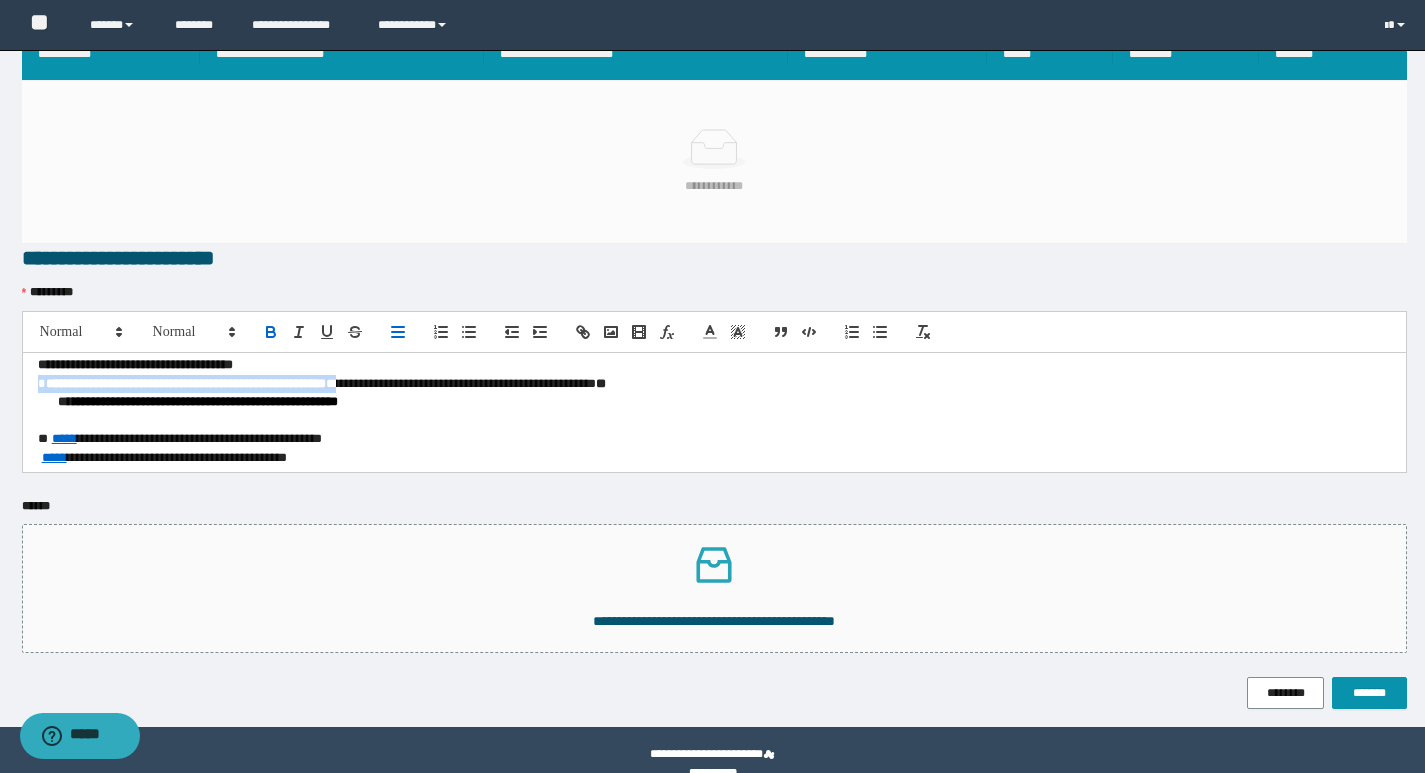 drag, startPoint x: 25, startPoint y: 377, endPoint x: 410, endPoint y: 378, distance: 385.0013 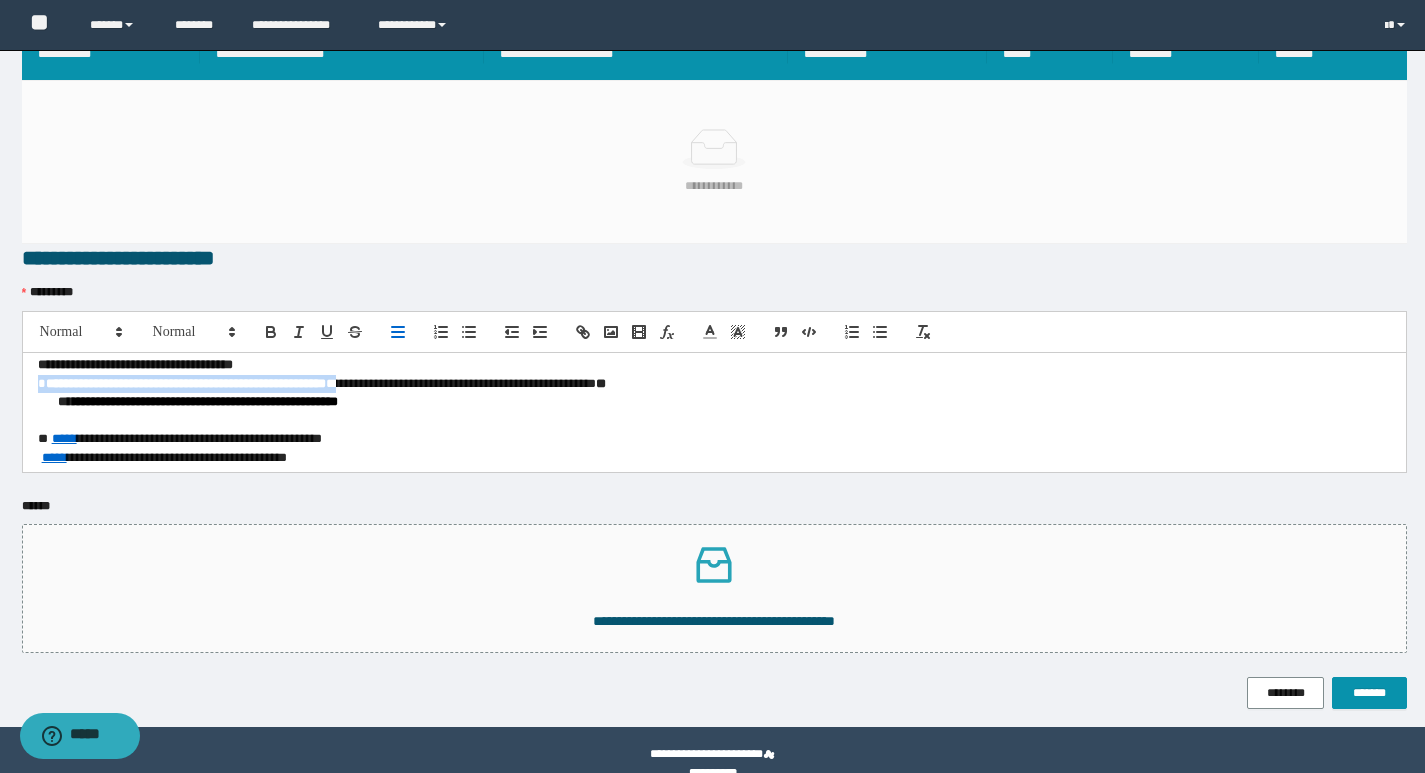 copy on "**********" 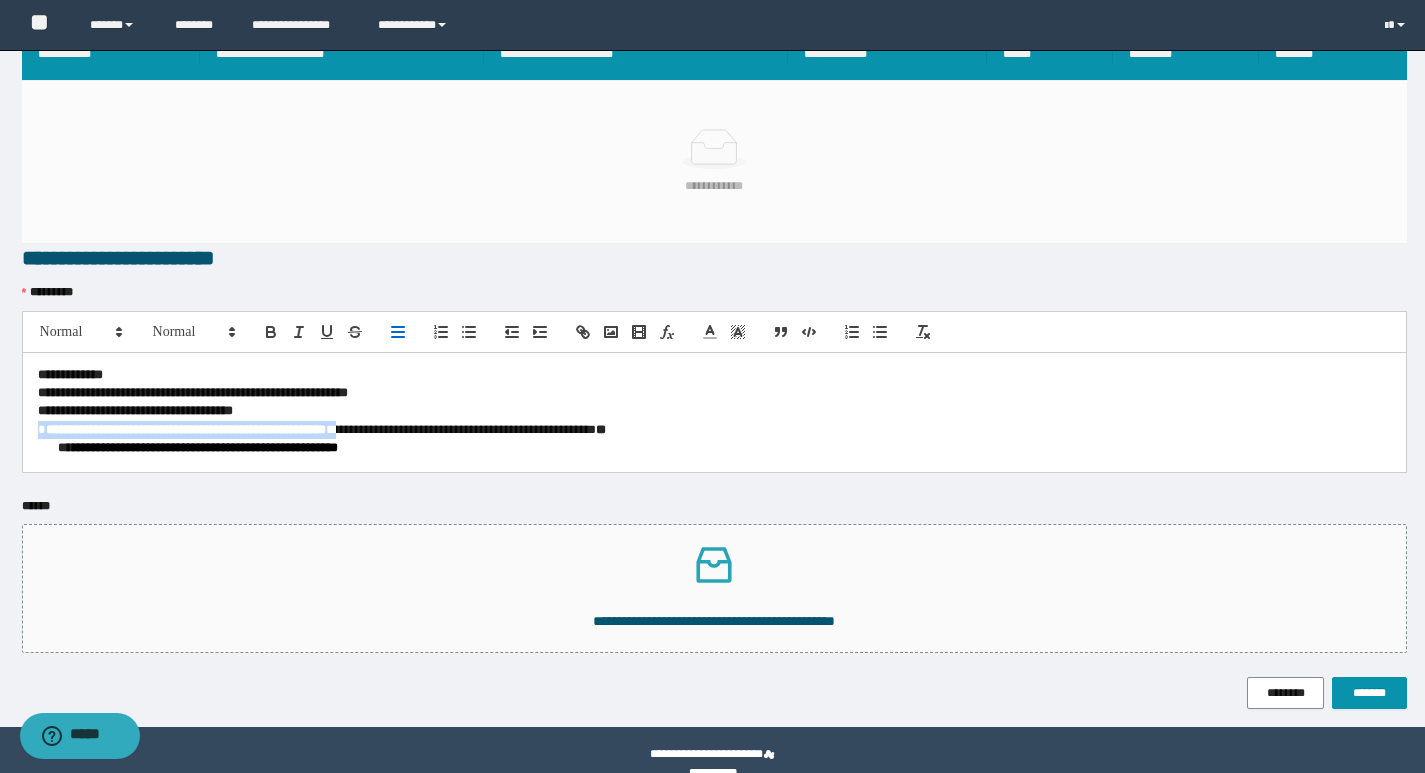 scroll, scrollTop: 112, scrollLeft: 0, axis: vertical 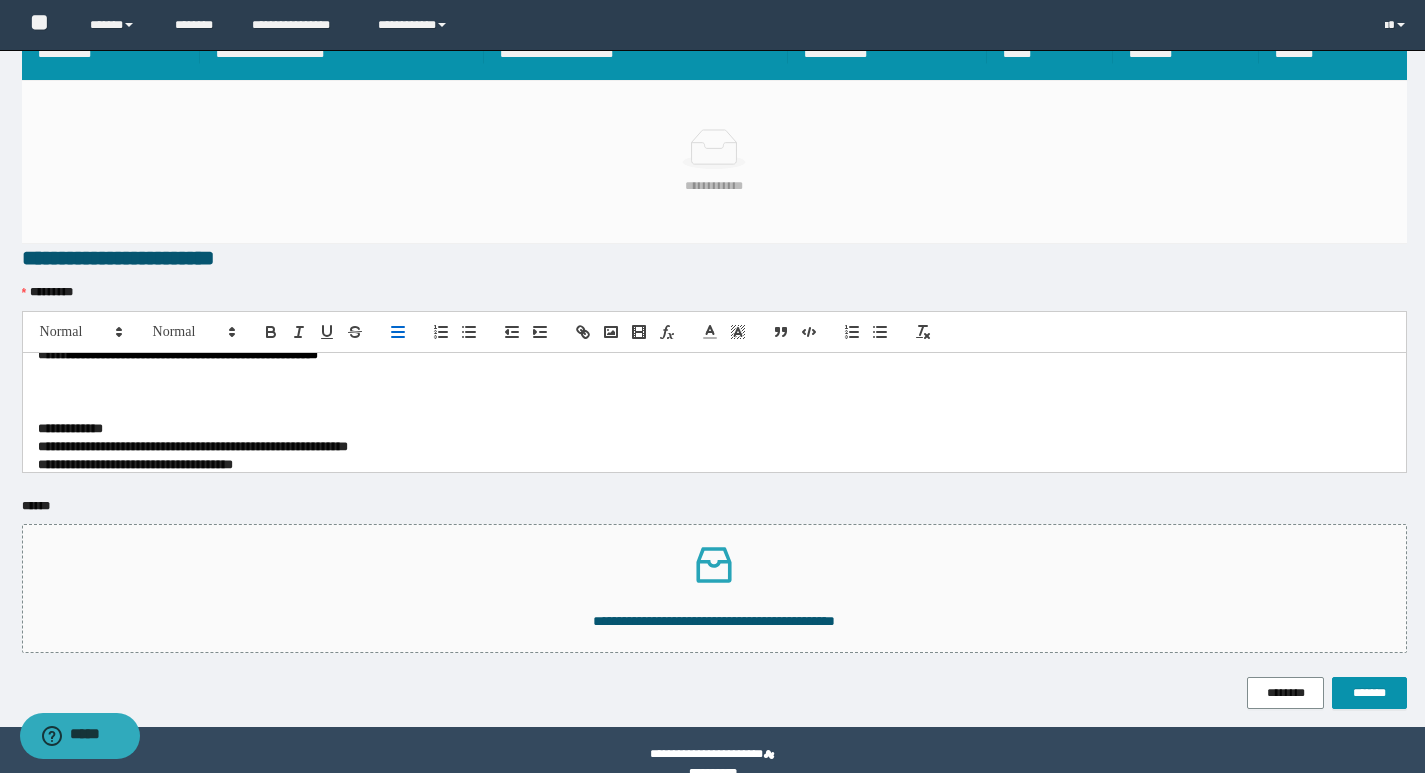 click on "**********" at bounding box center [707, 429] 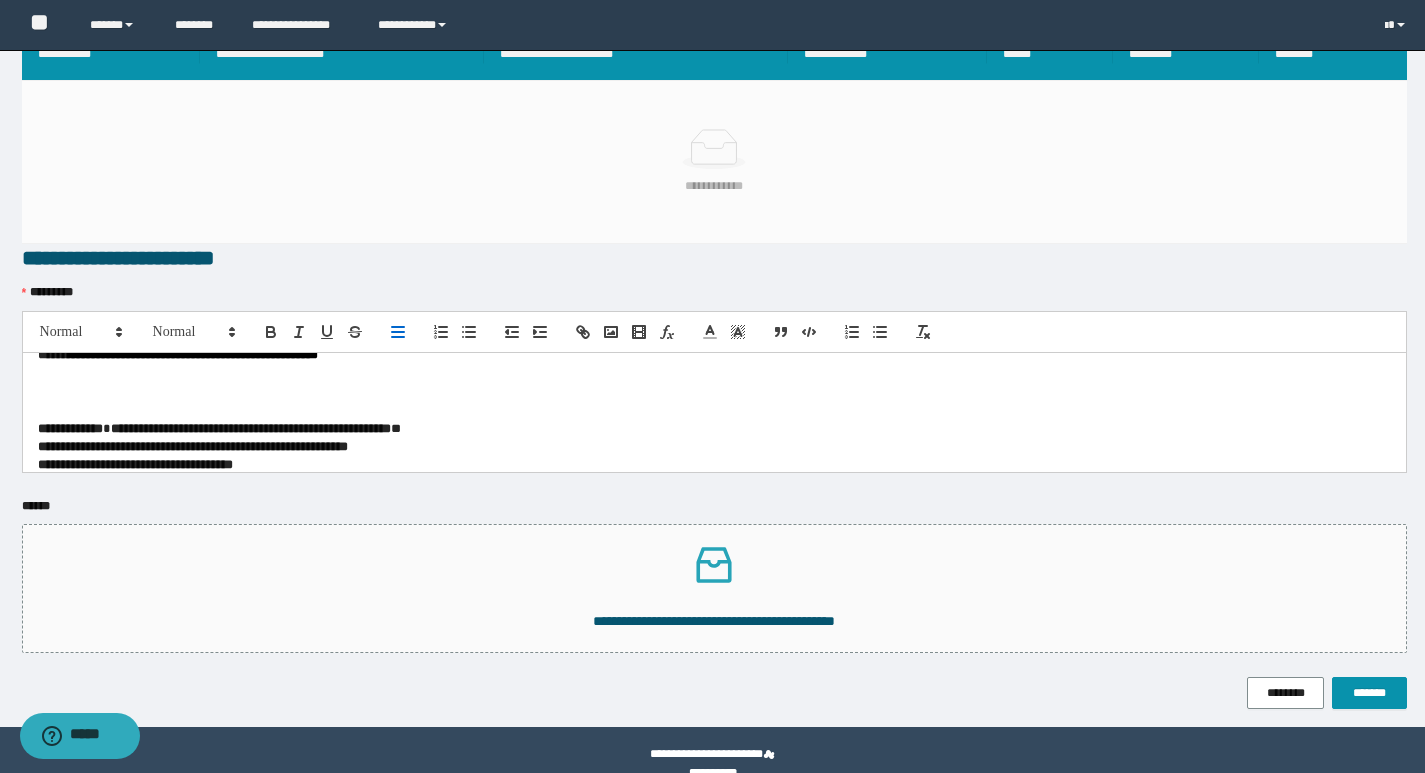 scroll, scrollTop: 0, scrollLeft: 0, axis: both 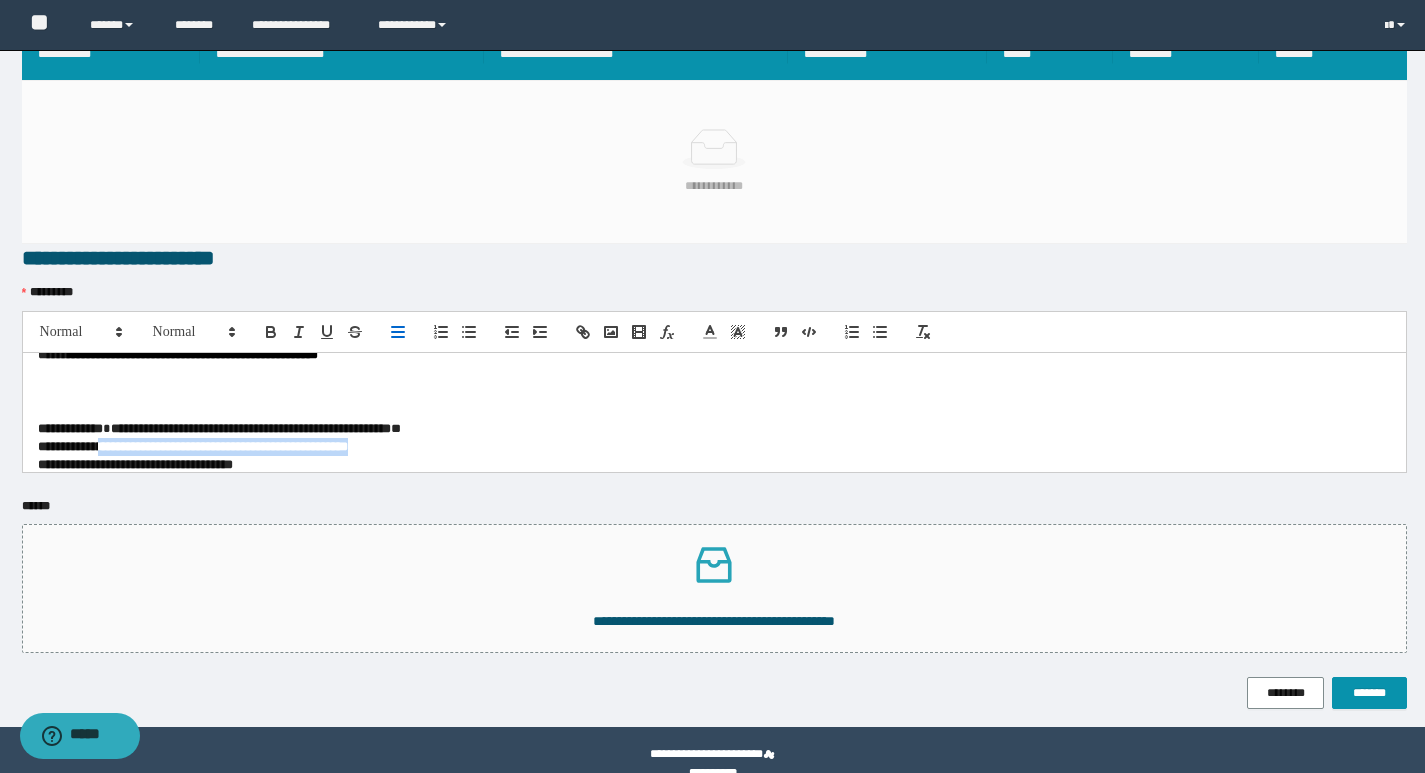 drag, startPoint x: 120, startPoint y: 446, endPoint x: 450, endPoint y: 439, distance: 330.07425 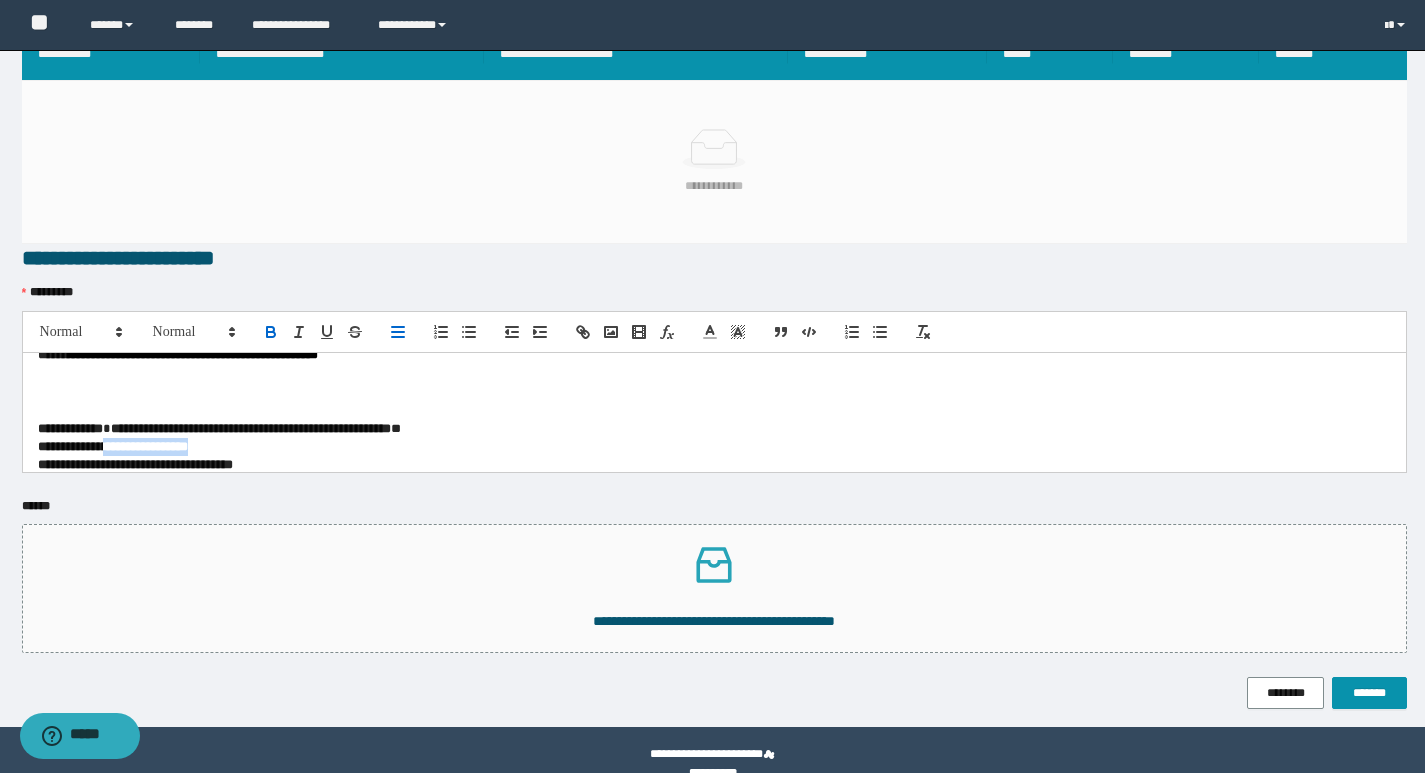 drag, startPoint x: 122, startPoint y: 445, endPoint x: 246, endPoint y: 446, distance: 124.004036 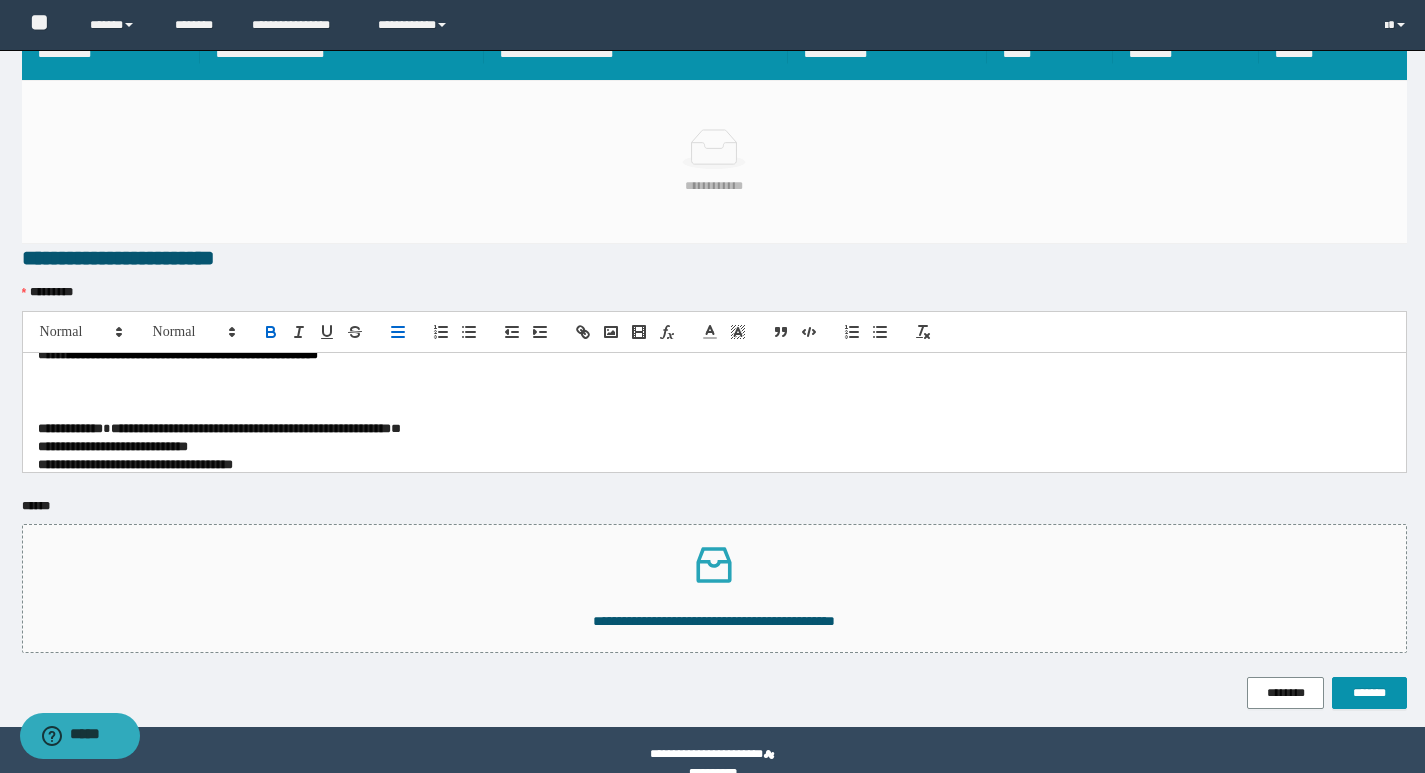 click on "**********" at bounding box center [135, 464] 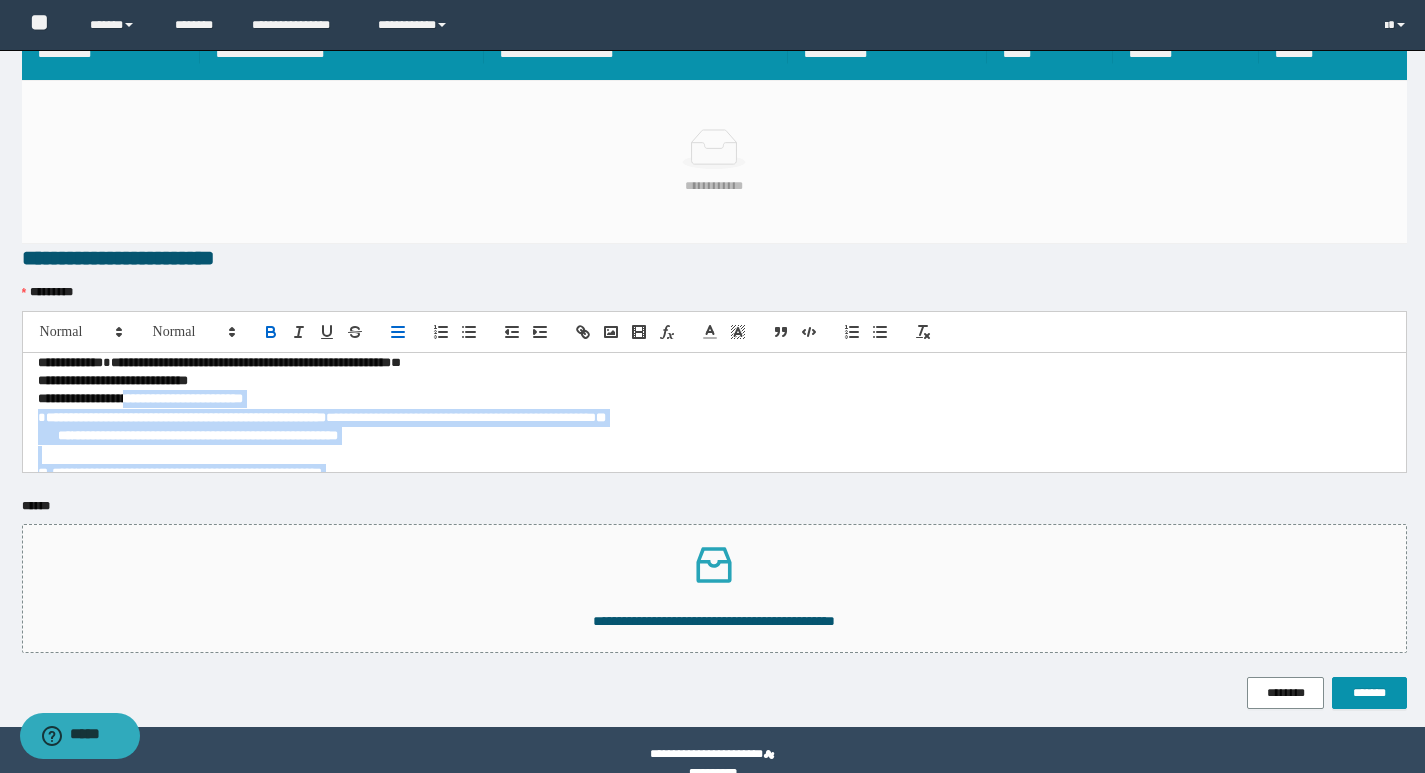scroll, scrollTop: 219, scrollLeft: 0, axis: vertical 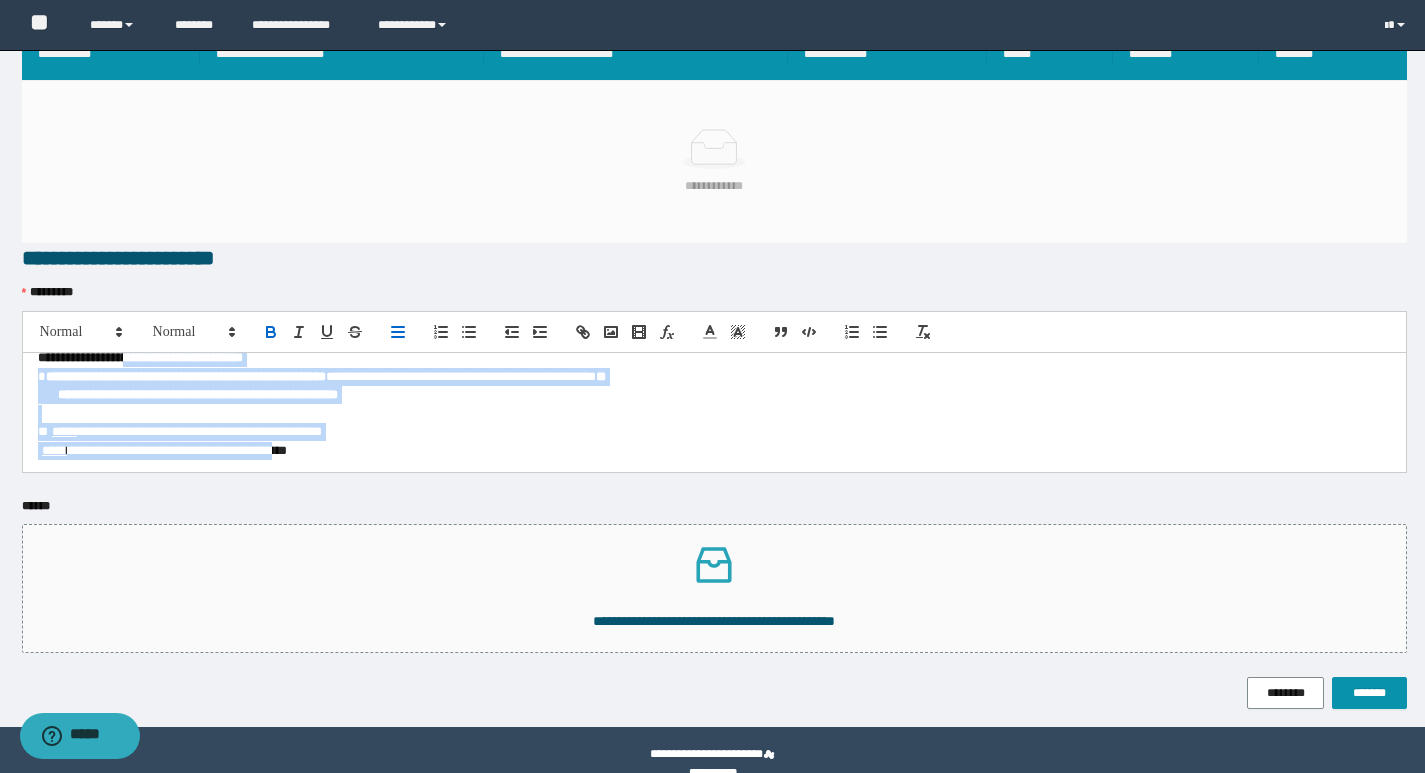 drag, startPoint x: 143, startPoint y: 464, endPoint x: 321, endPoint y: 418, distance: 183.84776 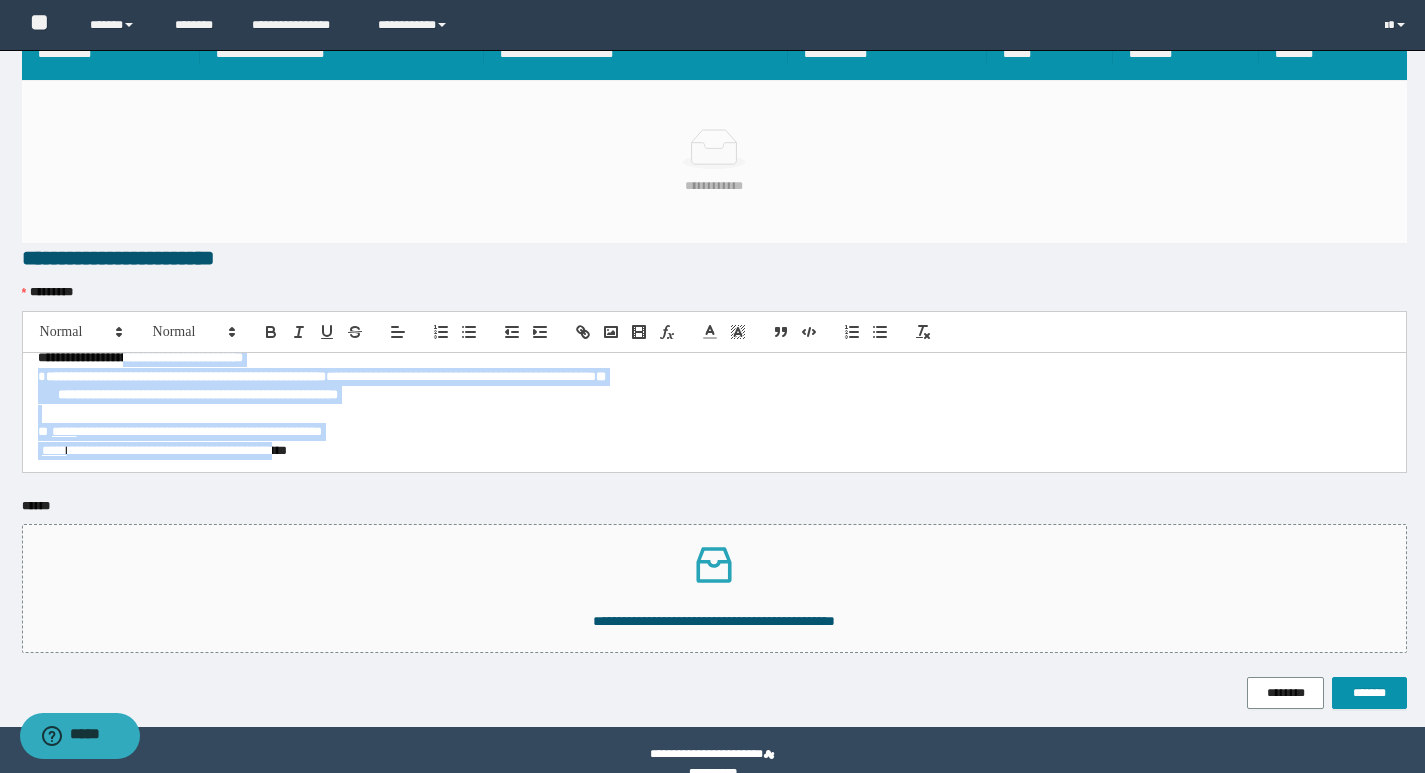 click on "**********" at bounding box center [205, 394] 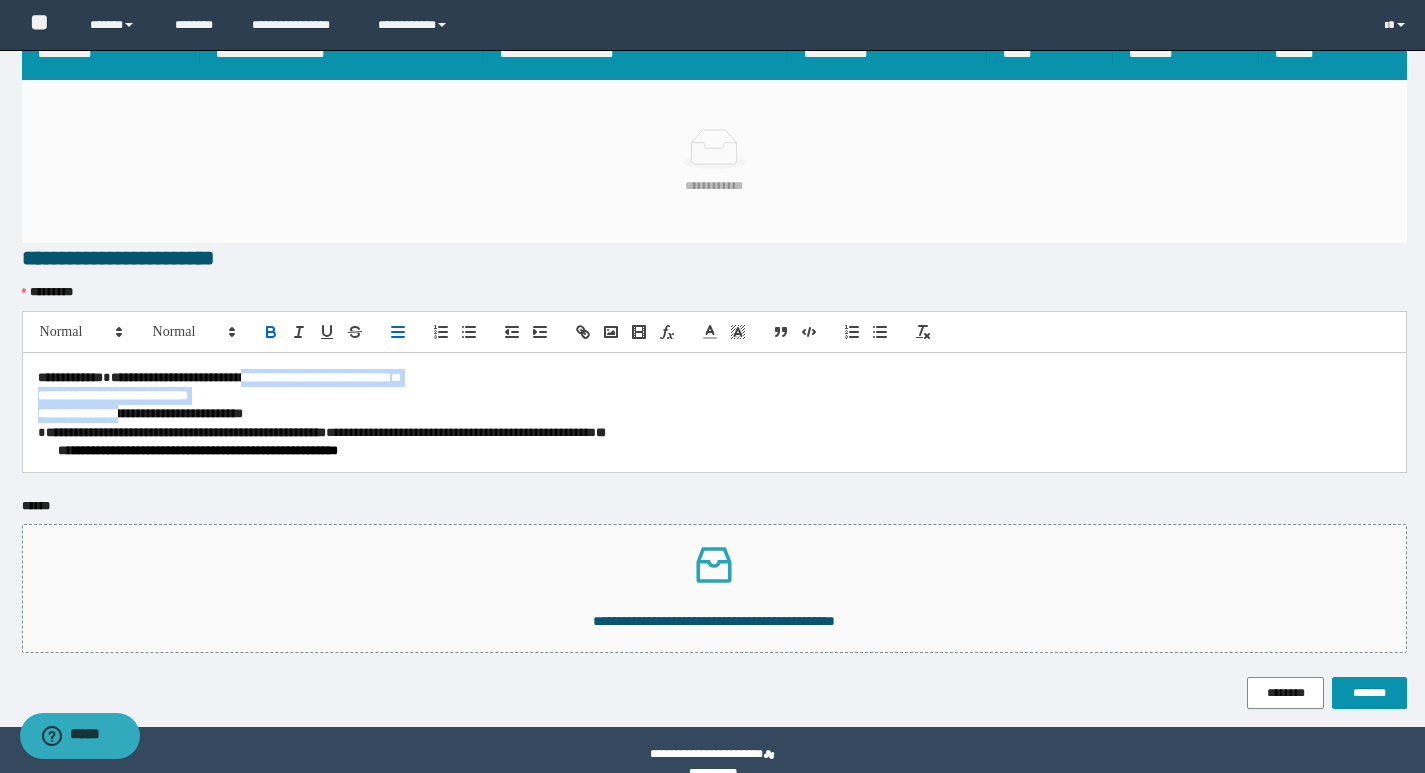 scroll, scrollTop: 157, scrollLeft: 0, axis: vertical 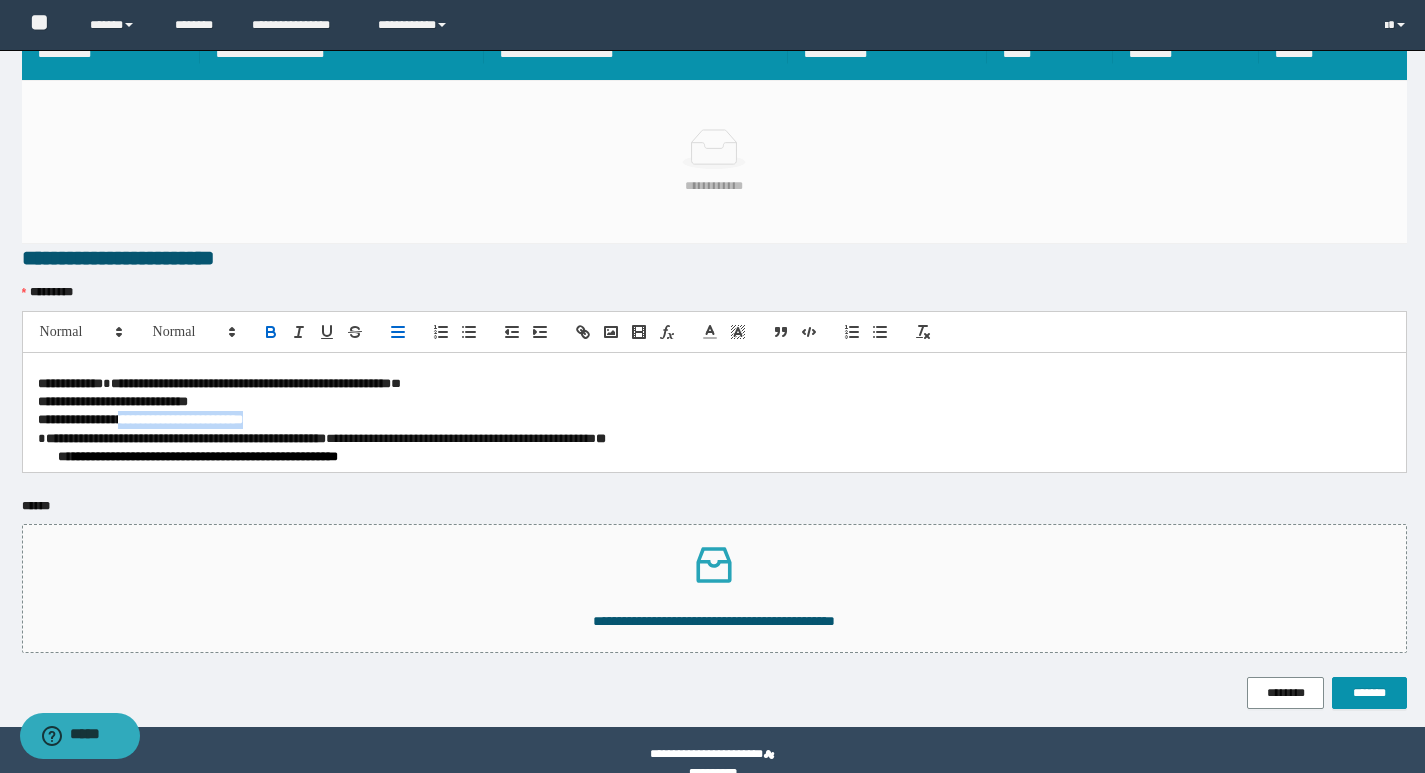 drag, startPoint x: 142, startPoint y: 359, endPoint x: 300, endPoint y: 412, distance: 166.65233 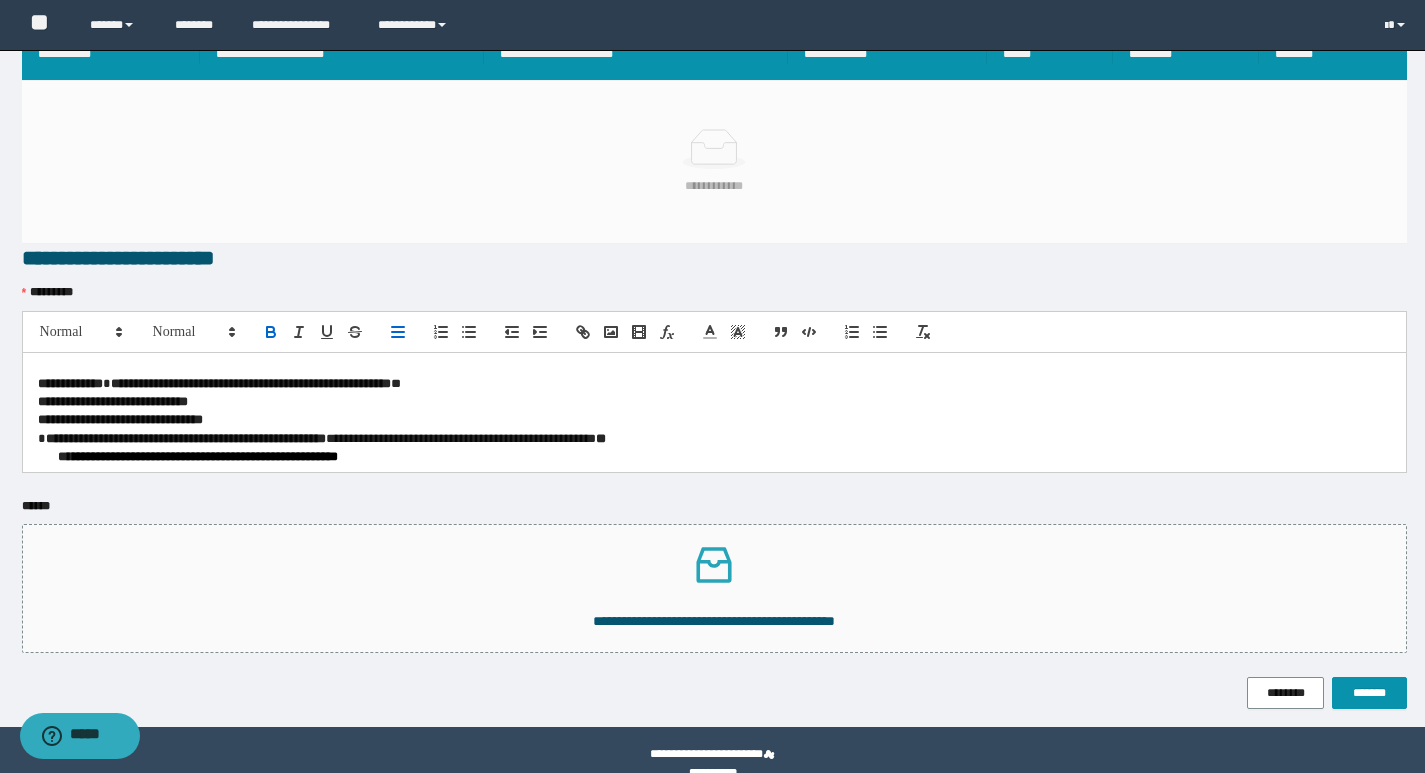 scroll, scrollTop: 0, scrollLeft: 0, axis: both 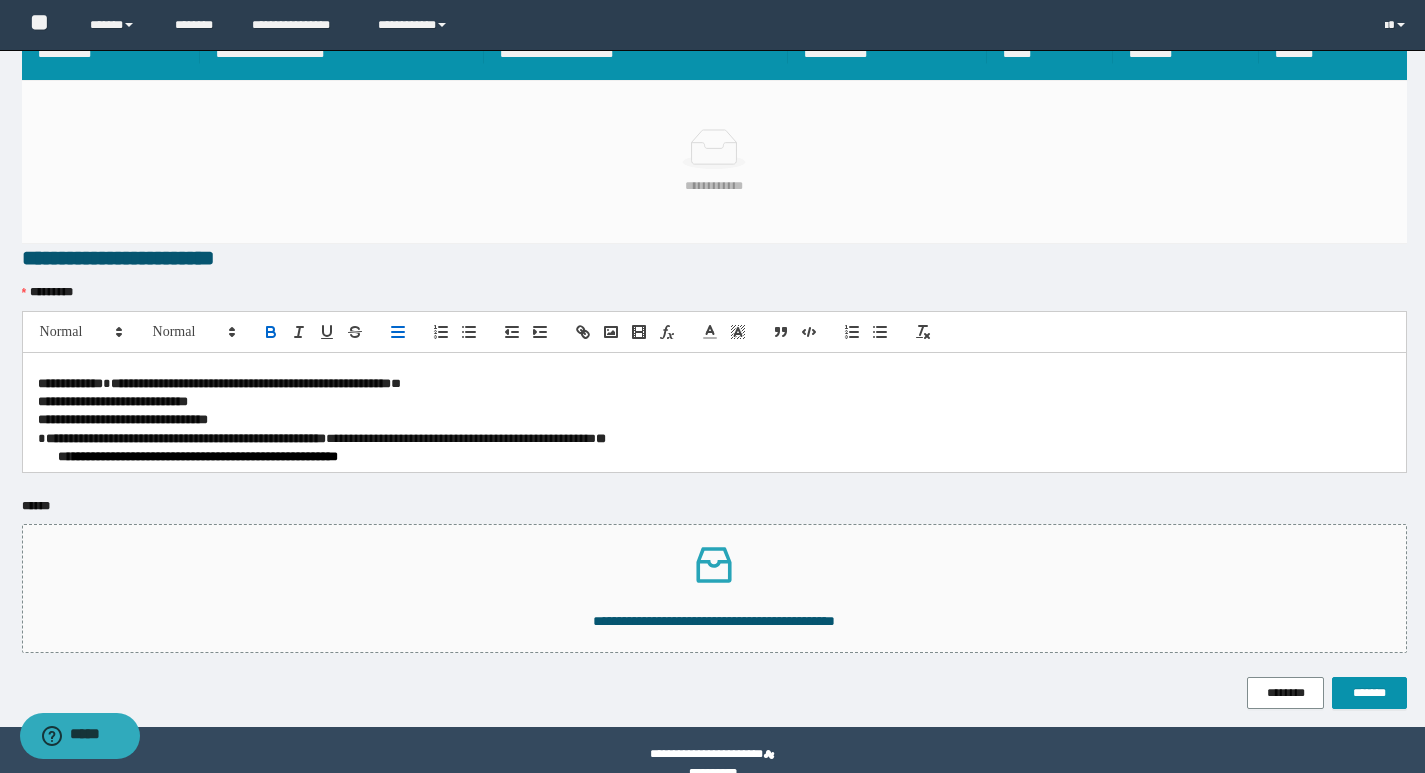 click on "**********" at bounding box center (714, 420) 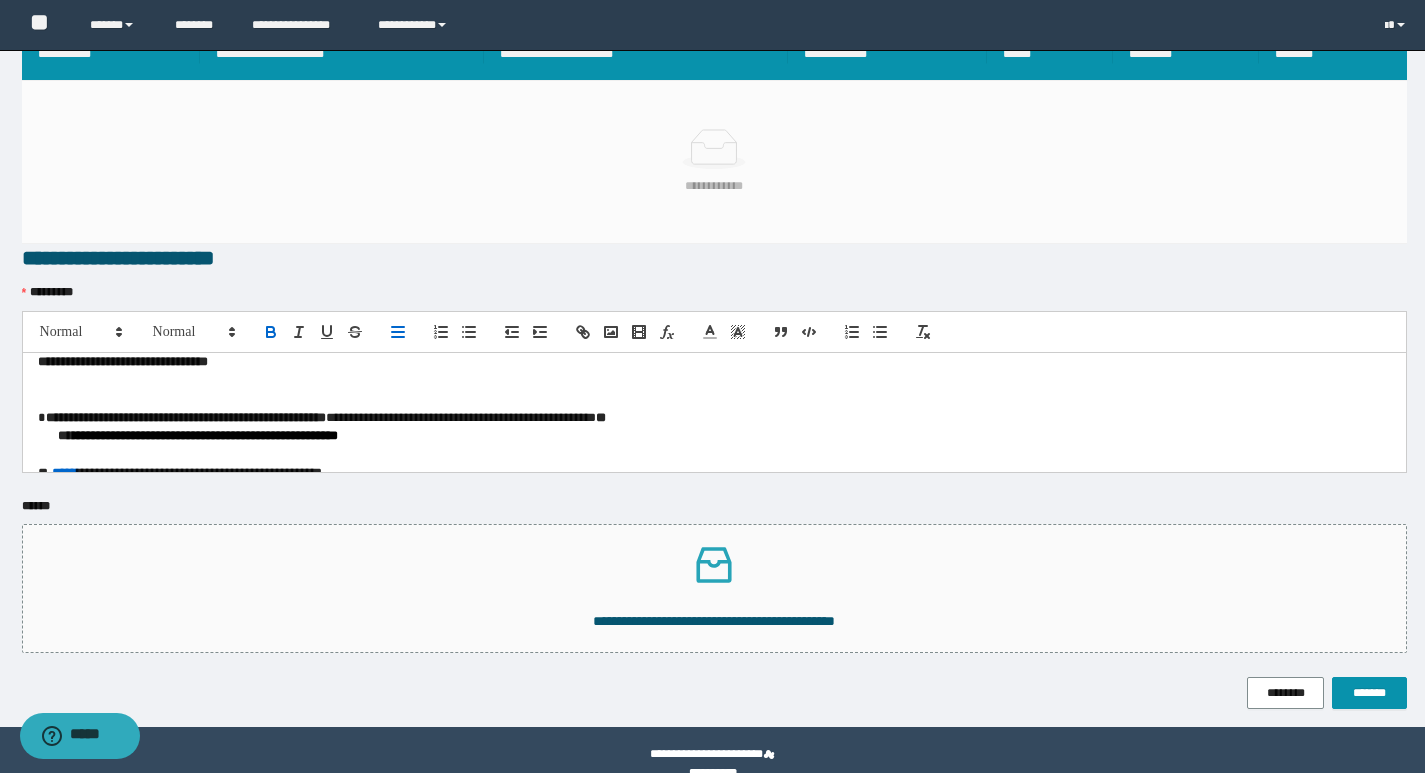 scroll, scrollTop: 255, scrollLeft: 0, axis: vertical 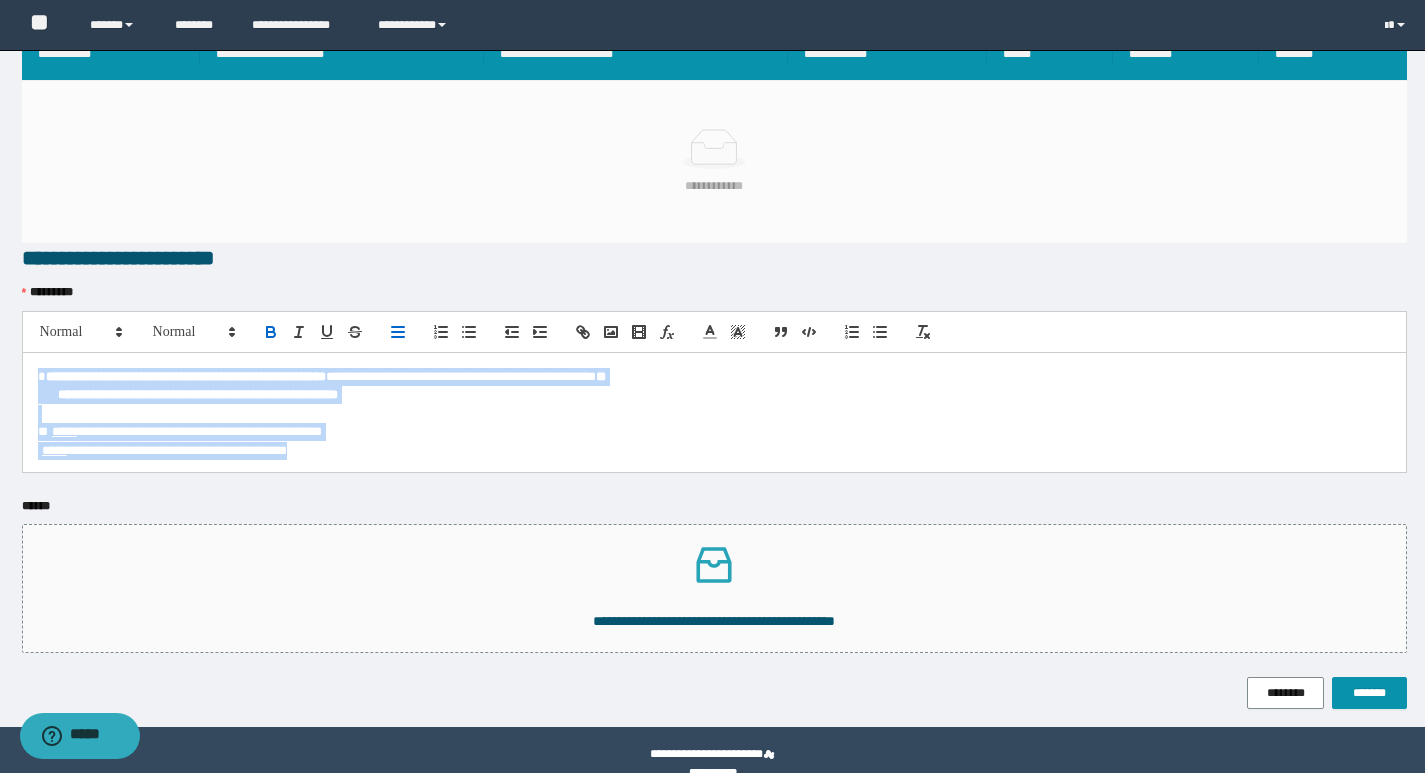 drag, startPoint x: 31, startPoint y: 376, endPoint x: 485, endPoint y: 478, distance: 465.3171 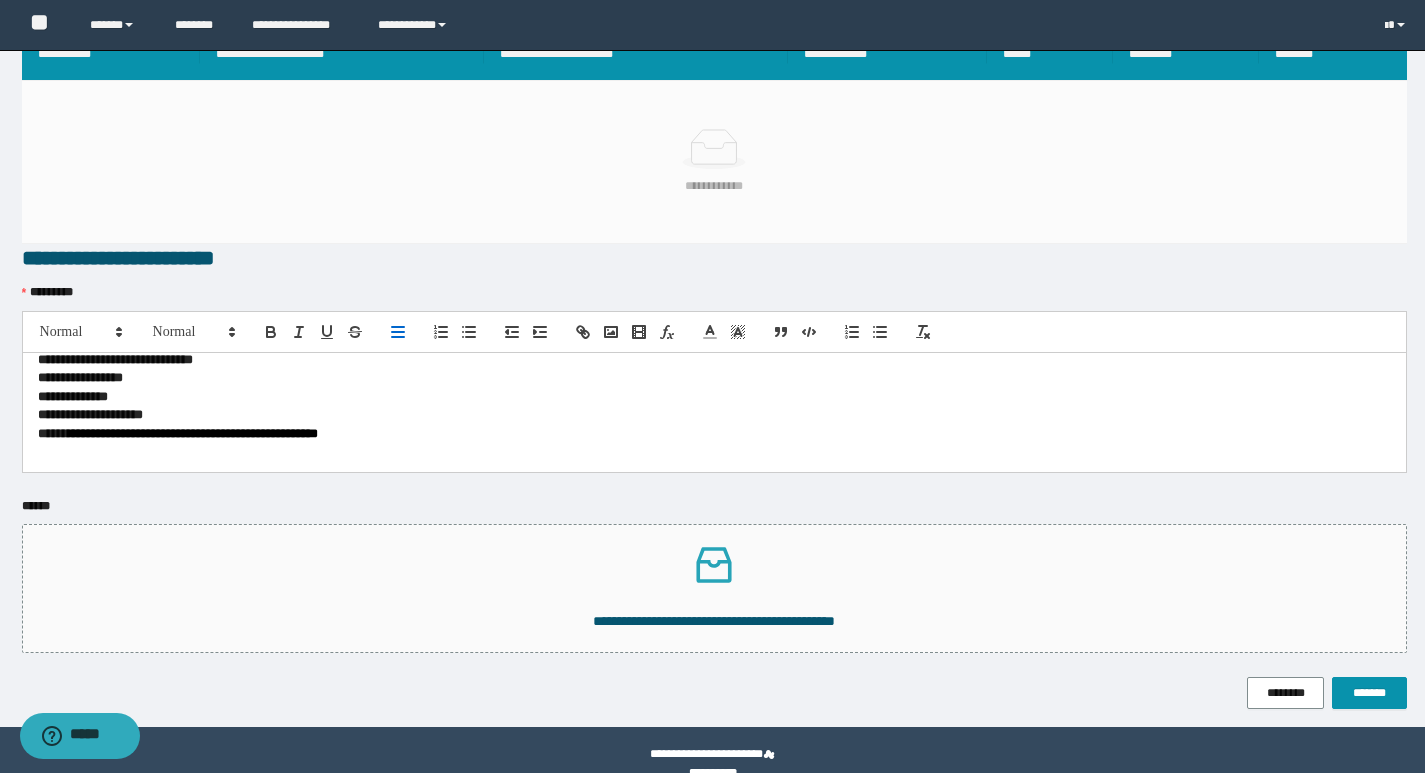 scroll, scrollTop: 0, scrollLeft: 0, axis: both 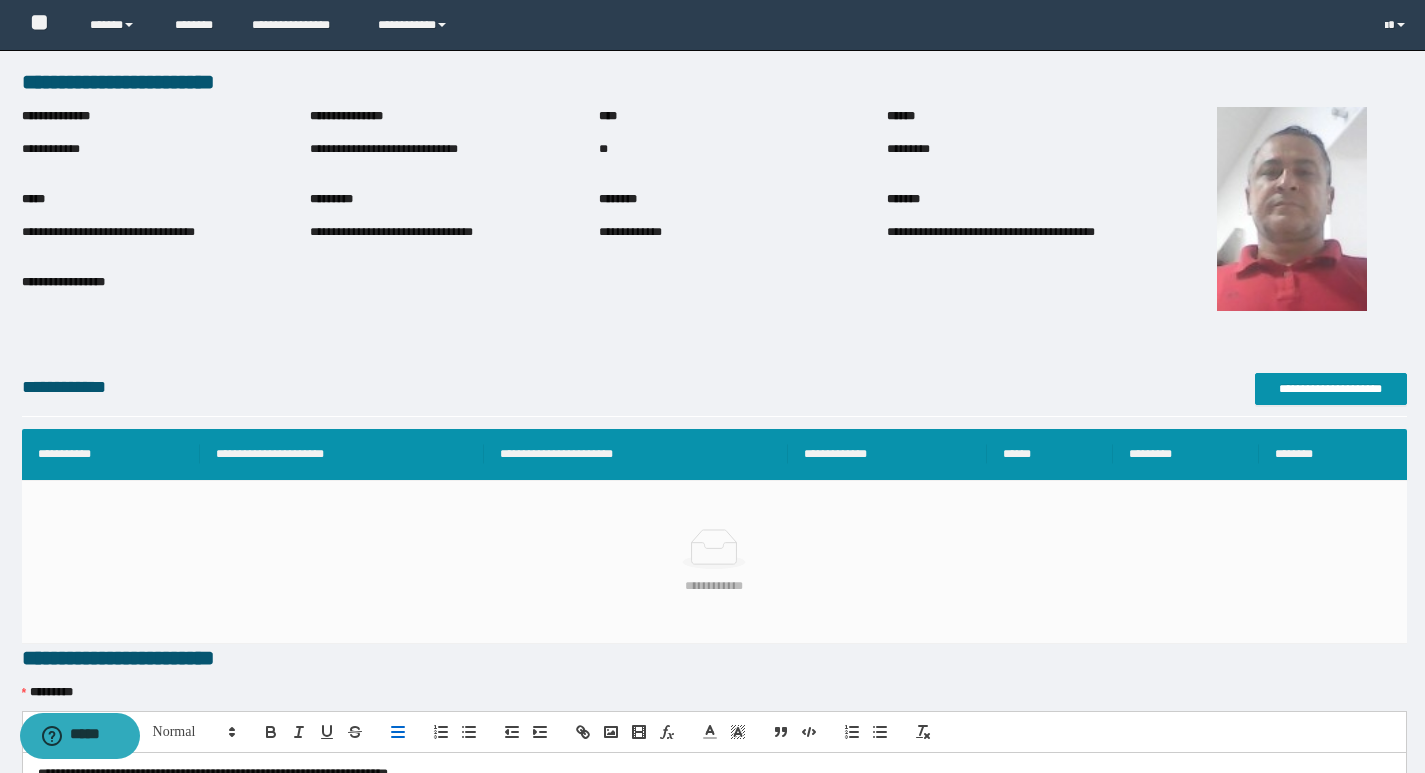 click on "**********" at bounding box center [454, 149] 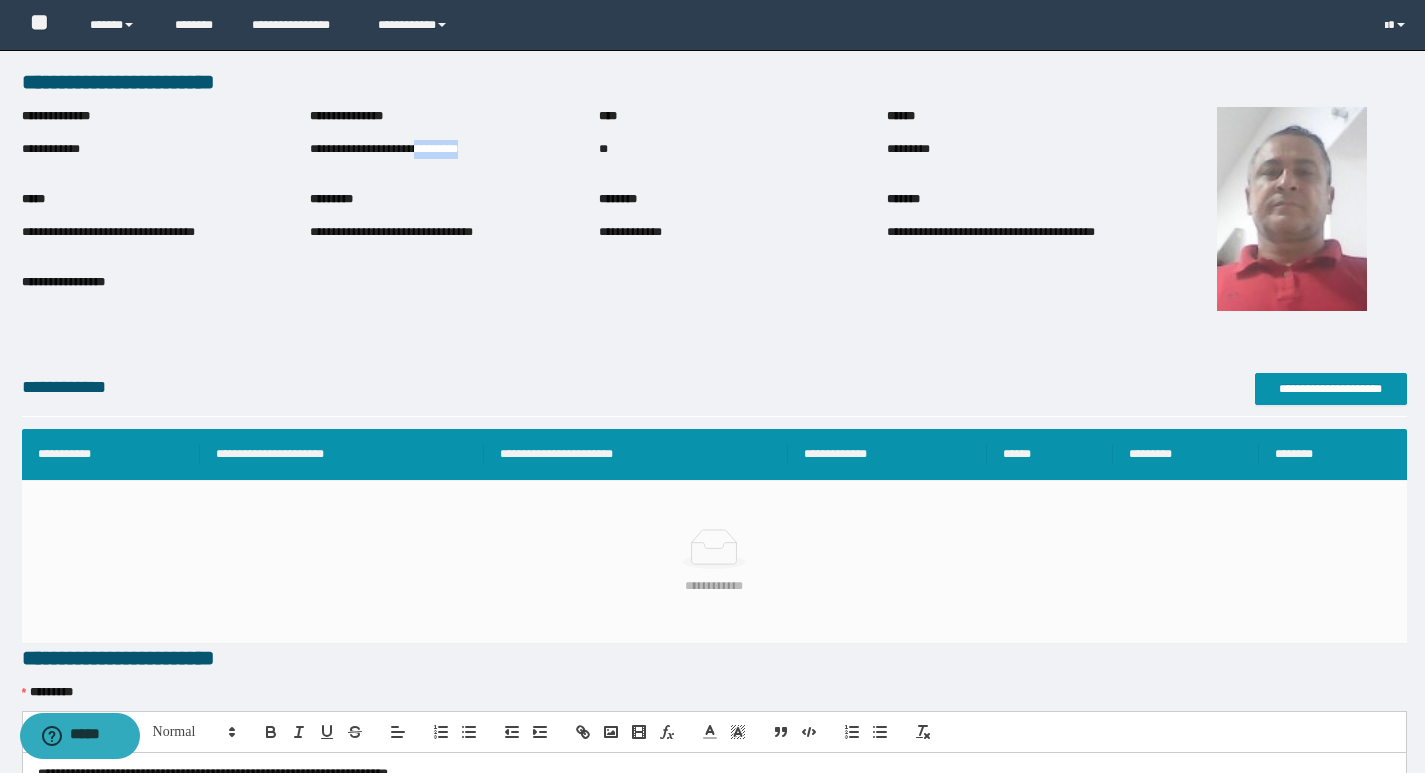 click on "**********" at bounding box center (454, 149) 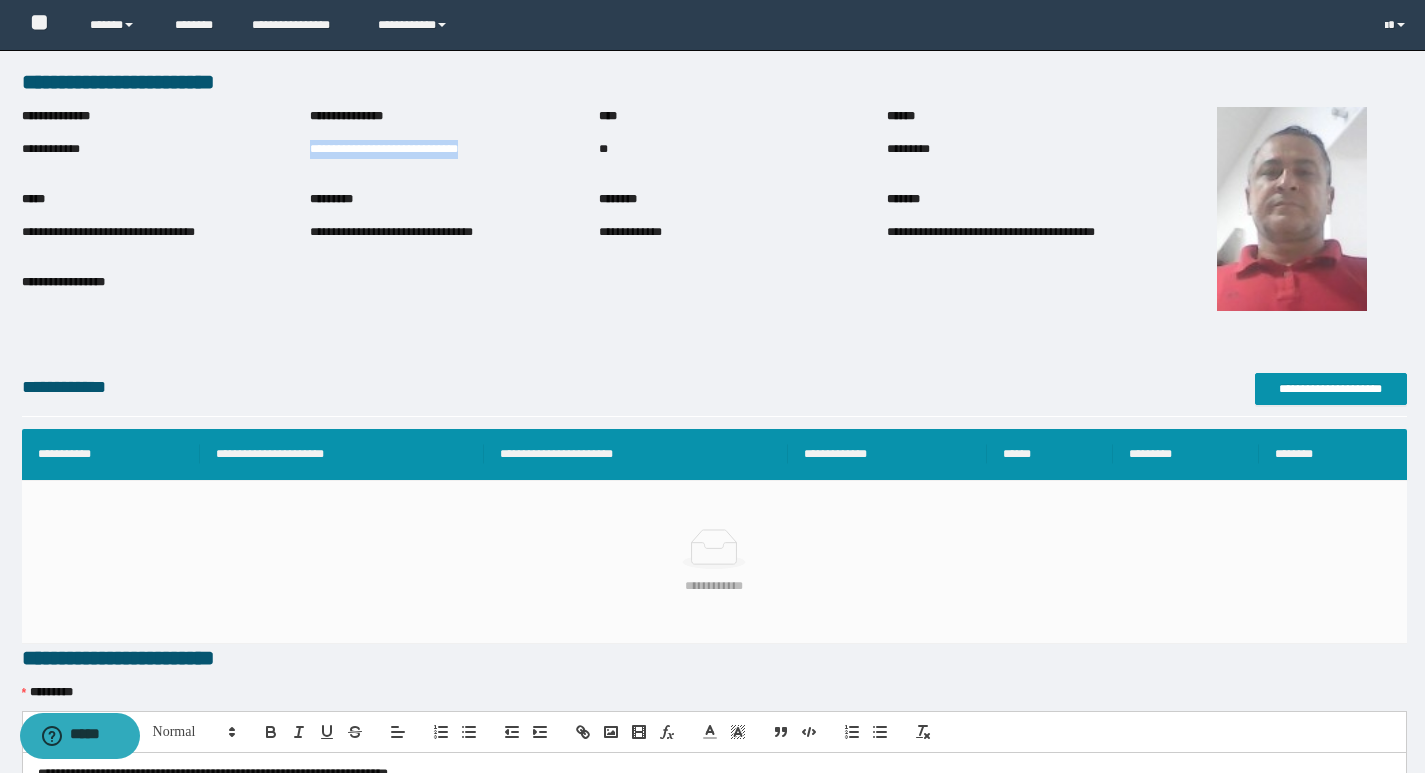click on "**********" at bounding box center (454, 149) 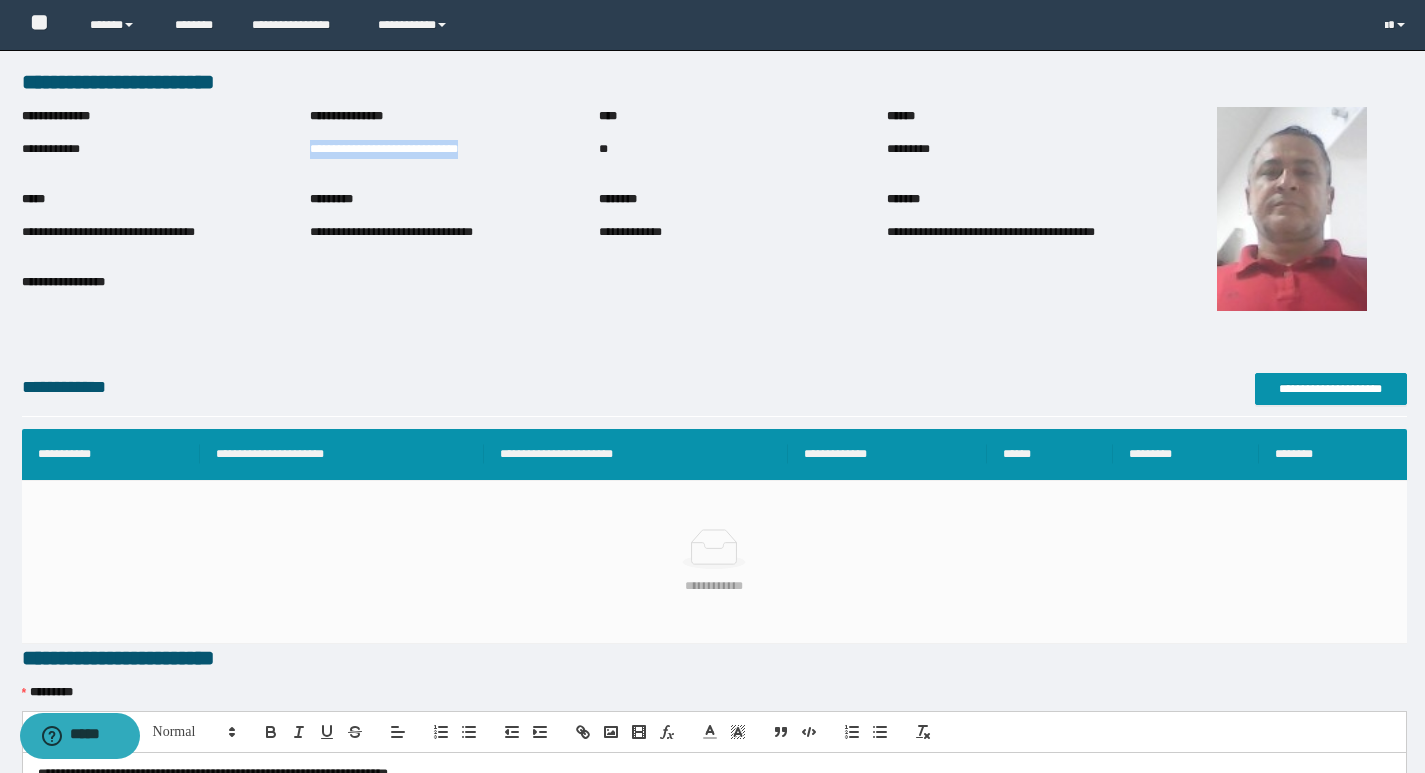 copy on "**********" 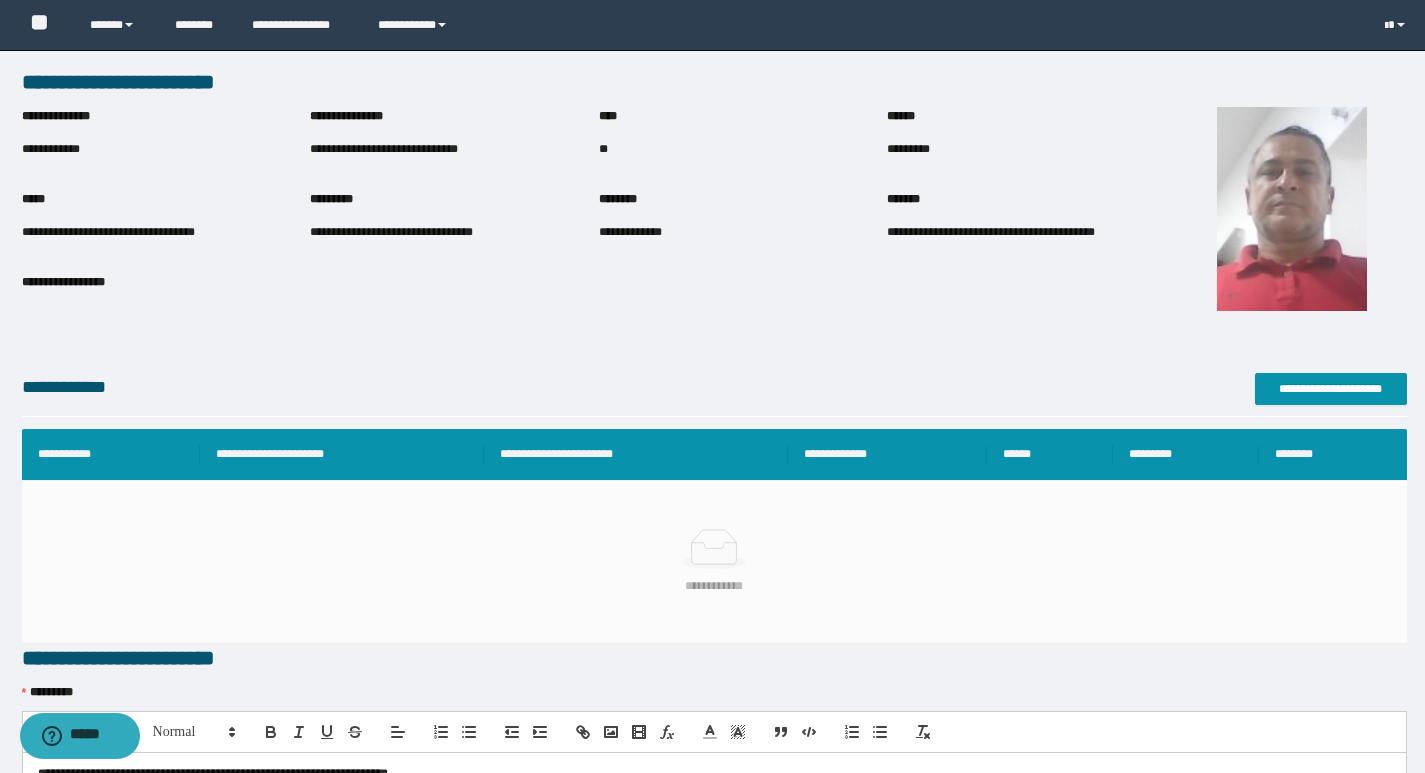 click on "**********" at bounding box center (1031, 233) 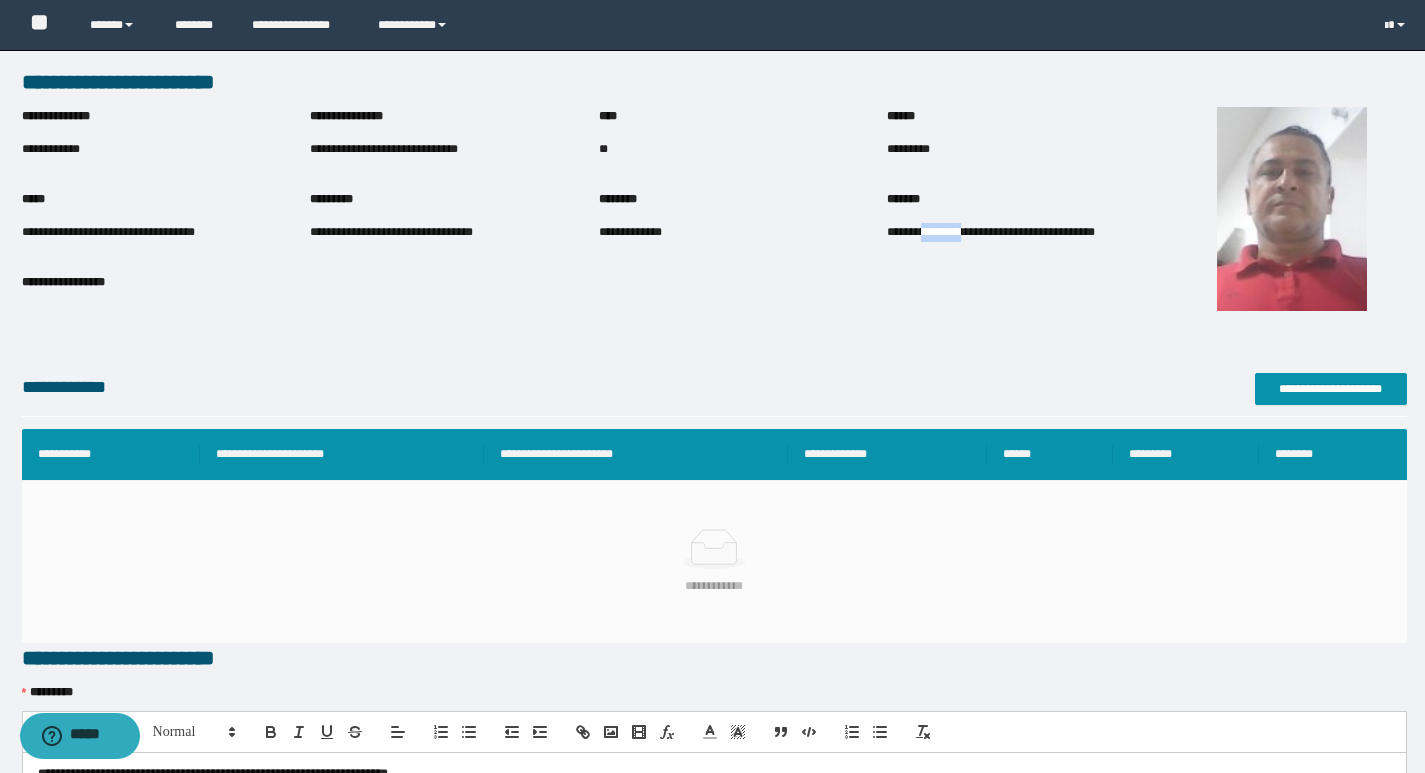 click on "**********" at bounding box center (1031, 233) 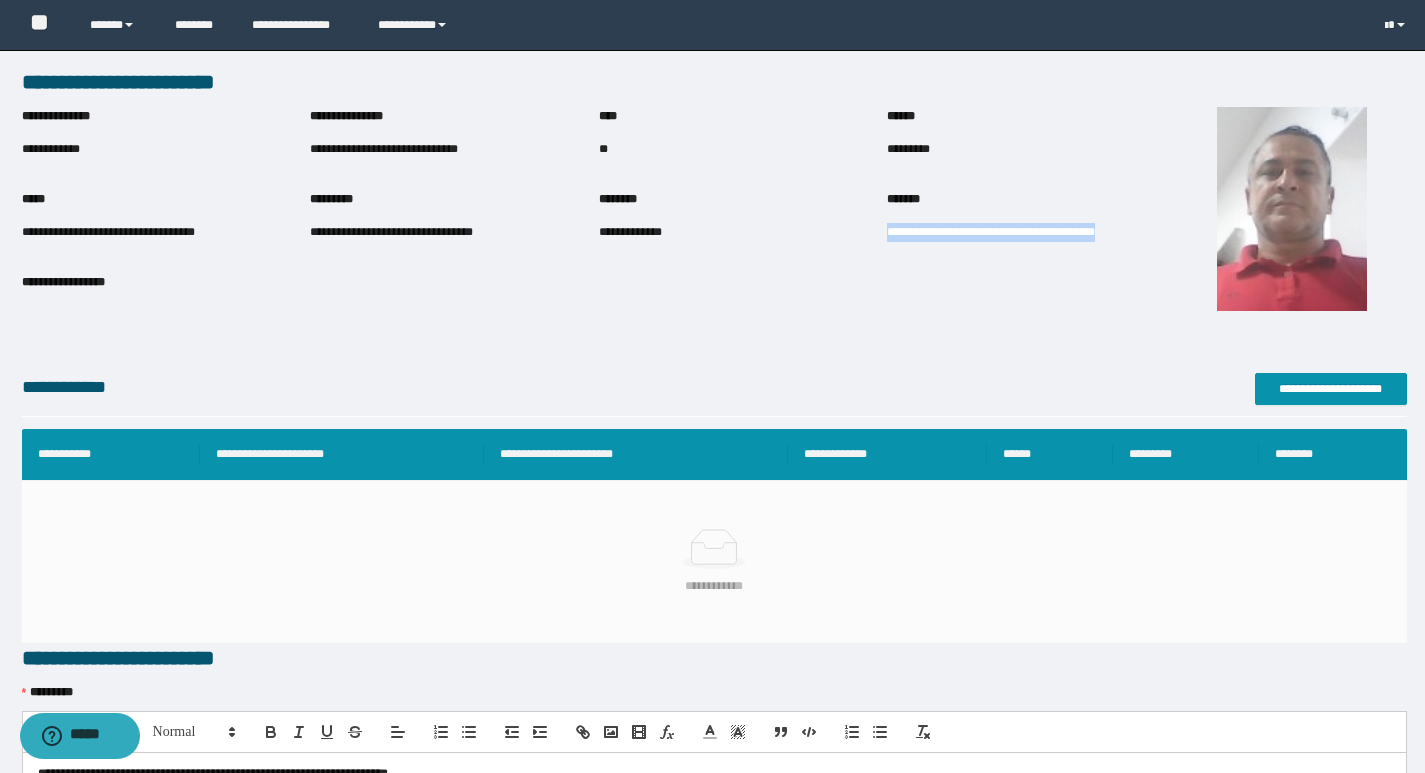 click on "**********" at bounding box center (1031, 233) 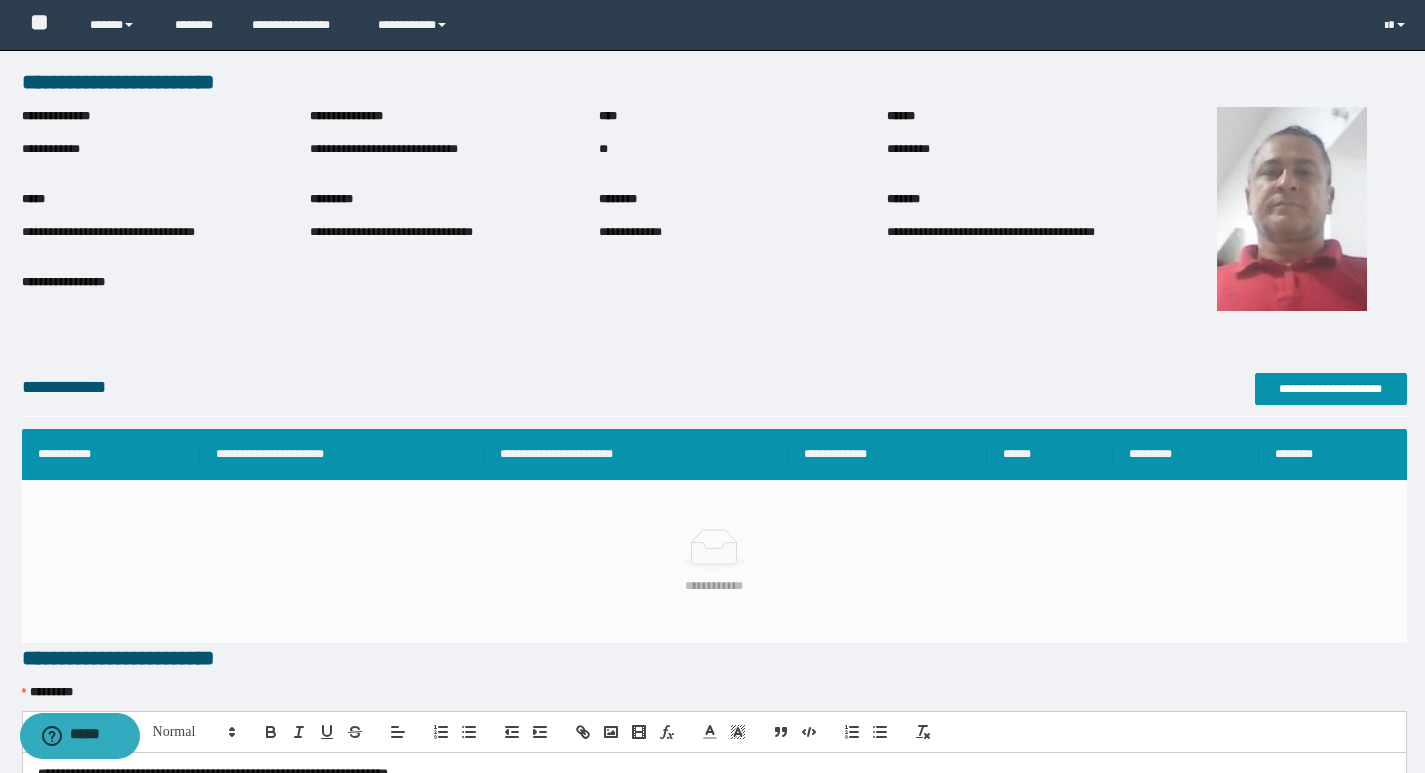 click on "**********" at bounding box center [454, 149] 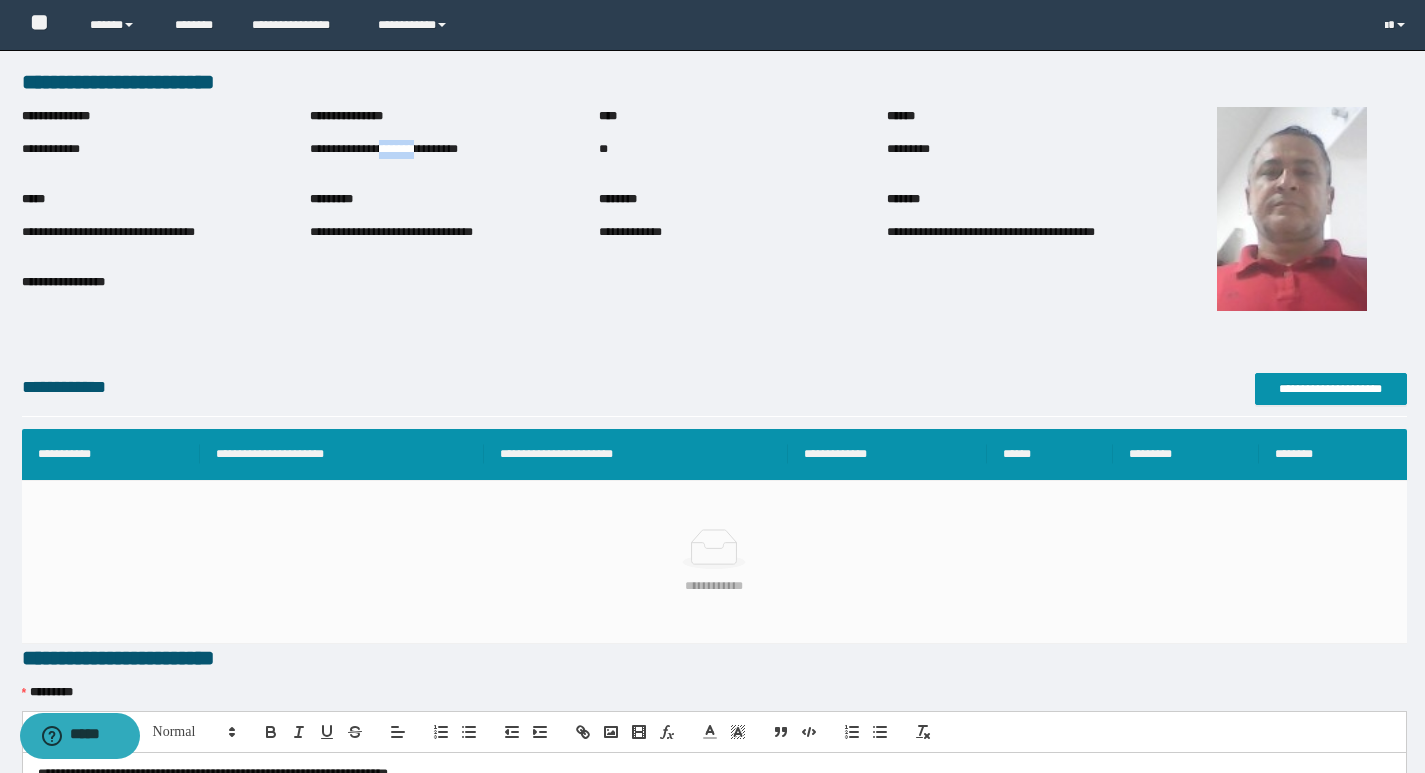 click on "**********" at bounding box center [454, 149] 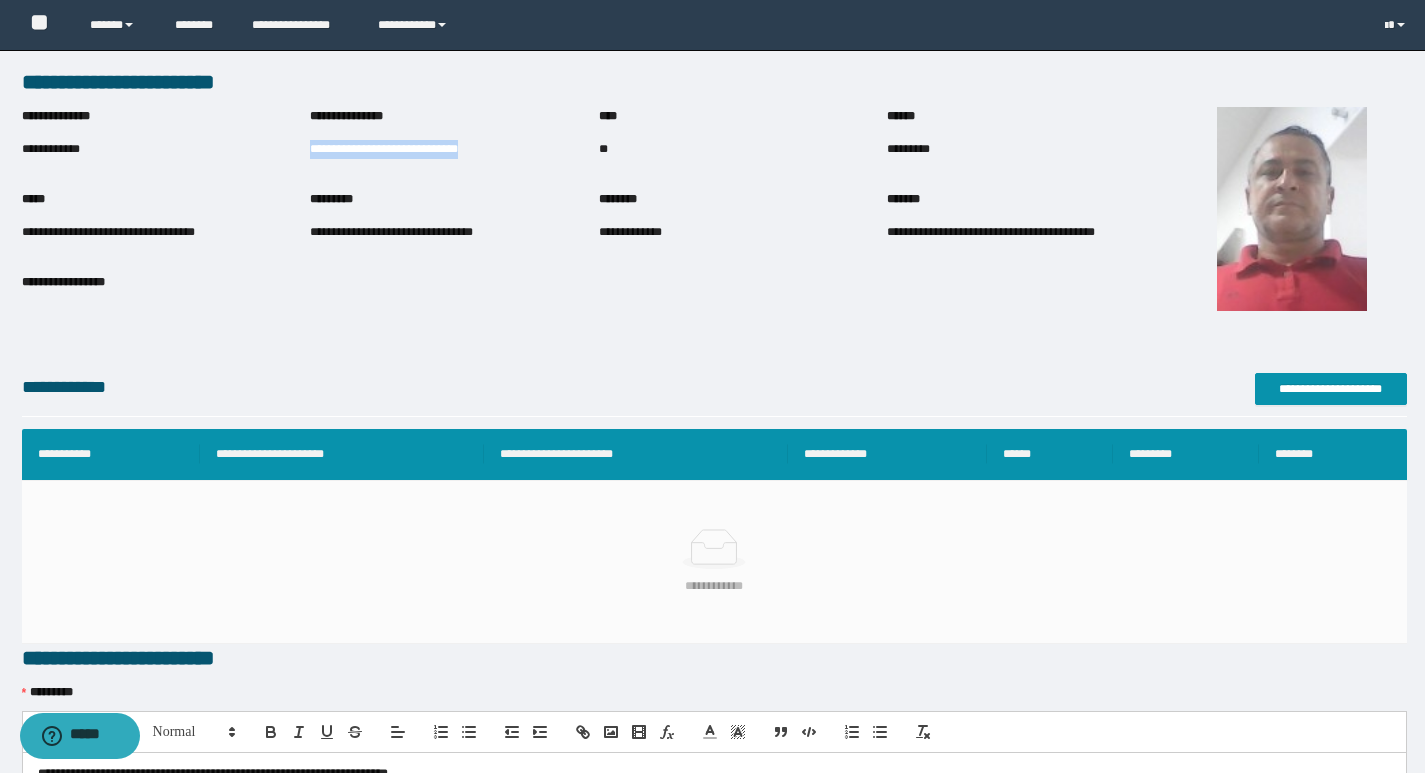 click on "**********" at bounding box center [454, 149] 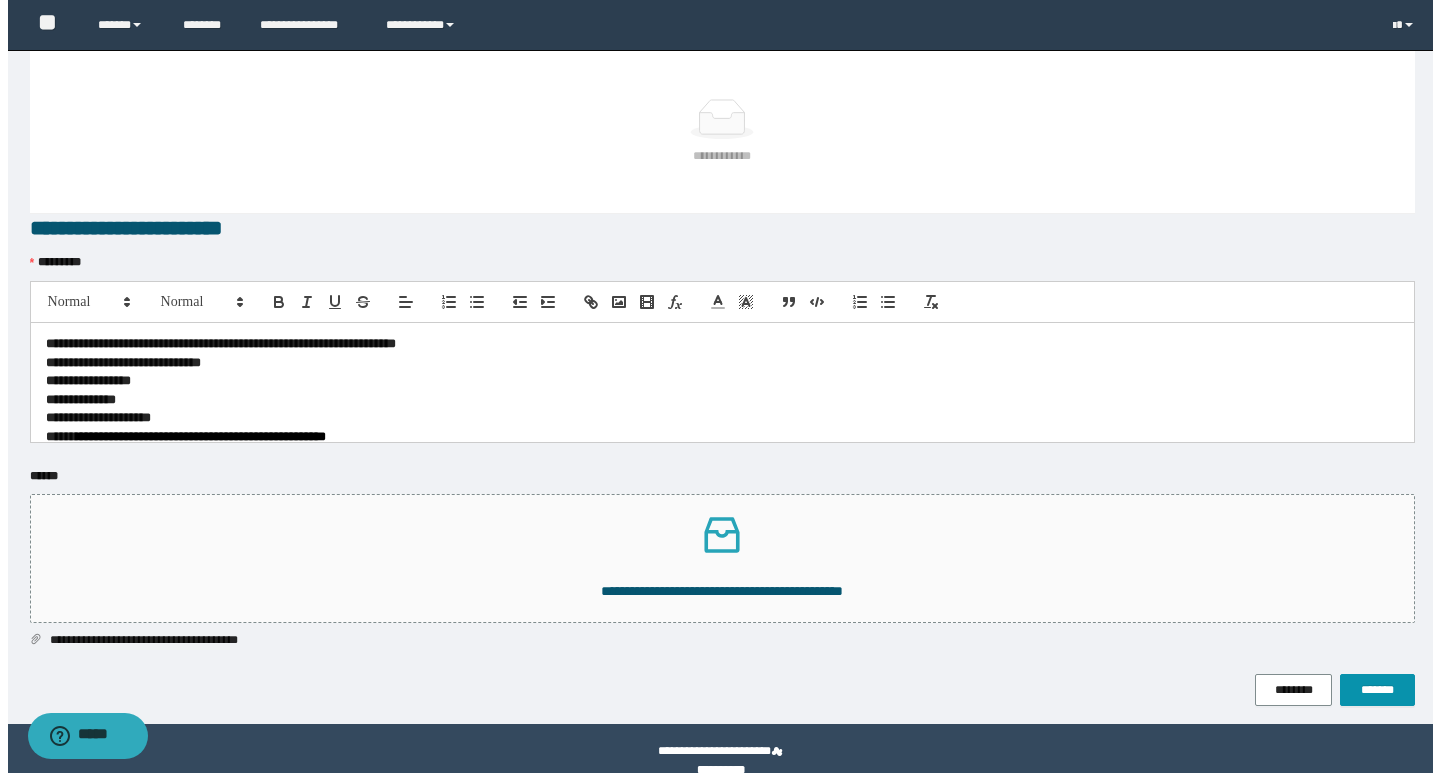 scroll, scrollTop: 130, scrollLeft: 0, axis: vertical 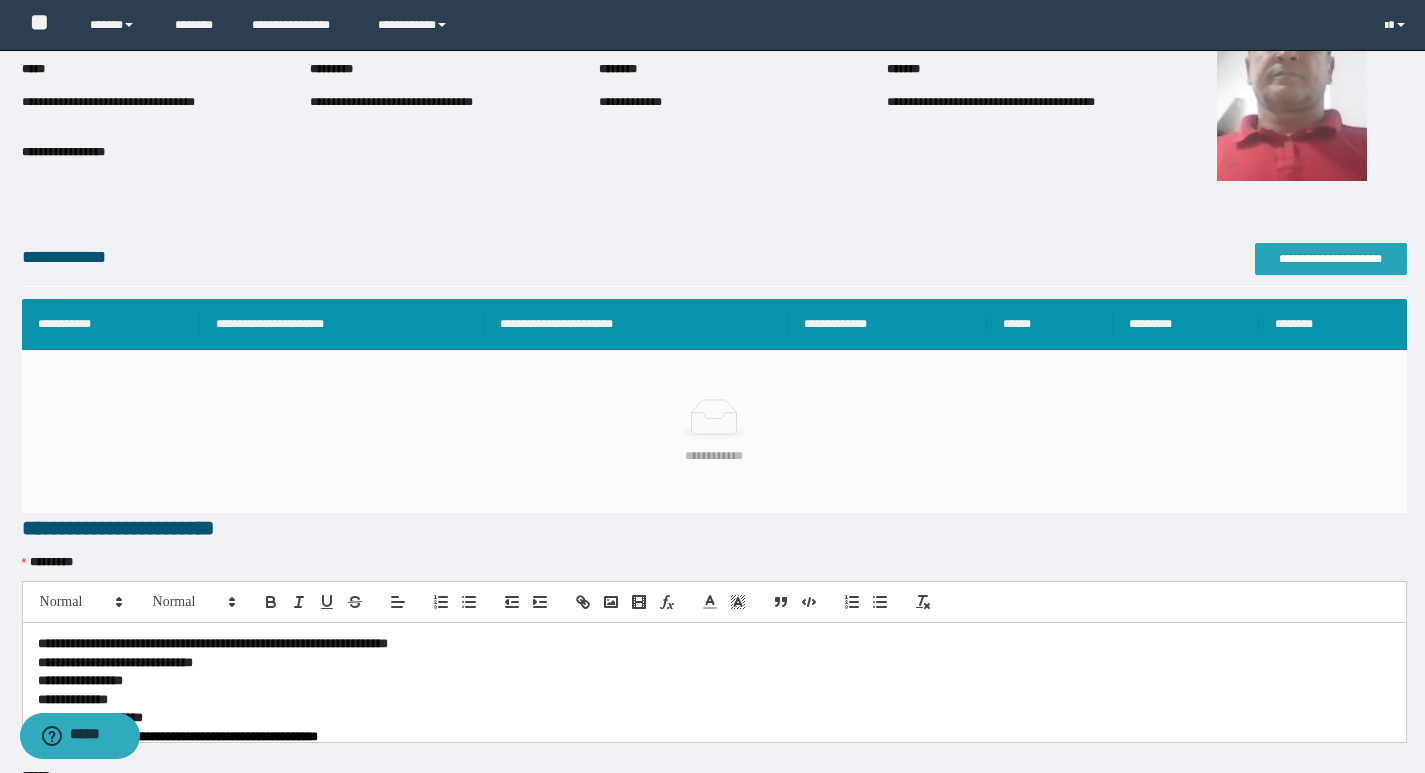 click on "**********" at bounding box center (1331, 259) 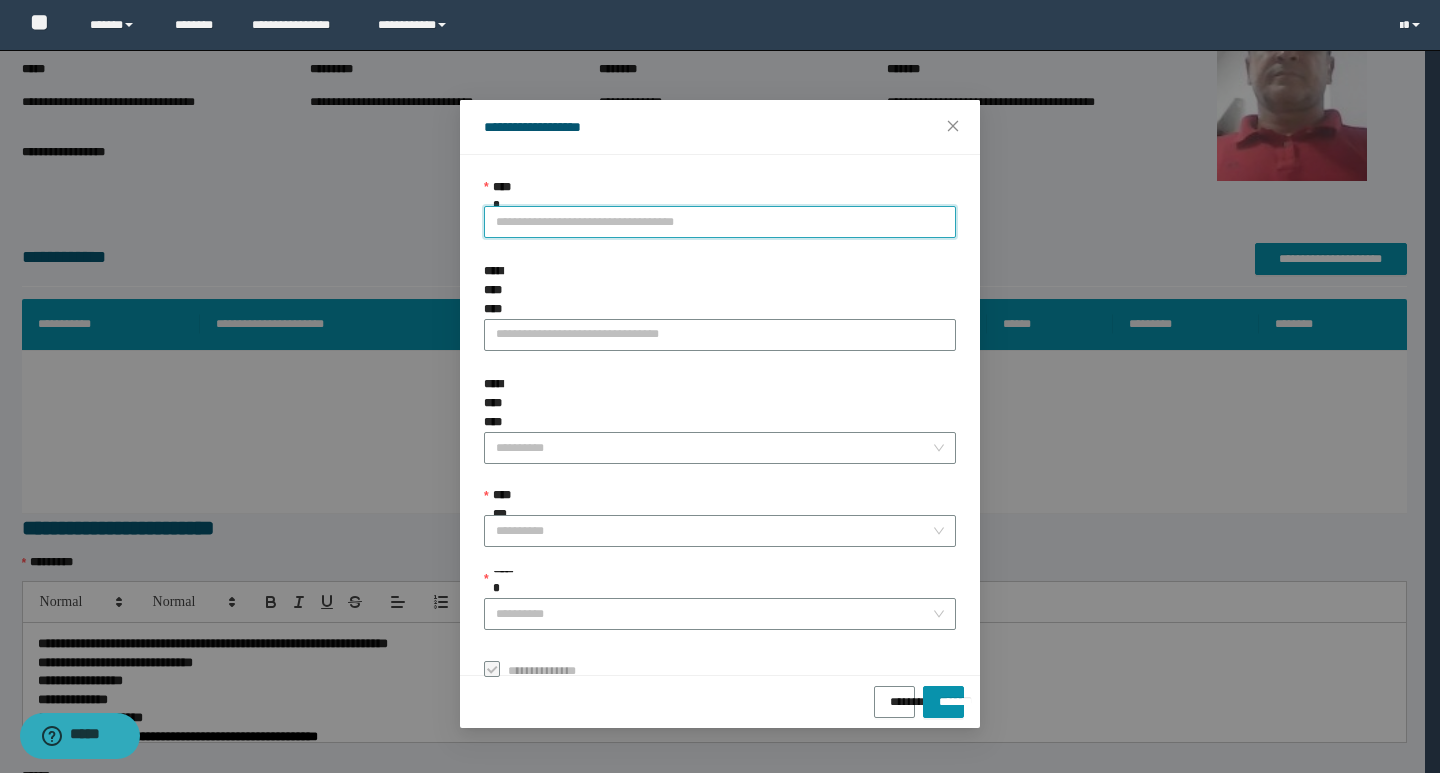 click on "**********" at bounding box center [720, 222] 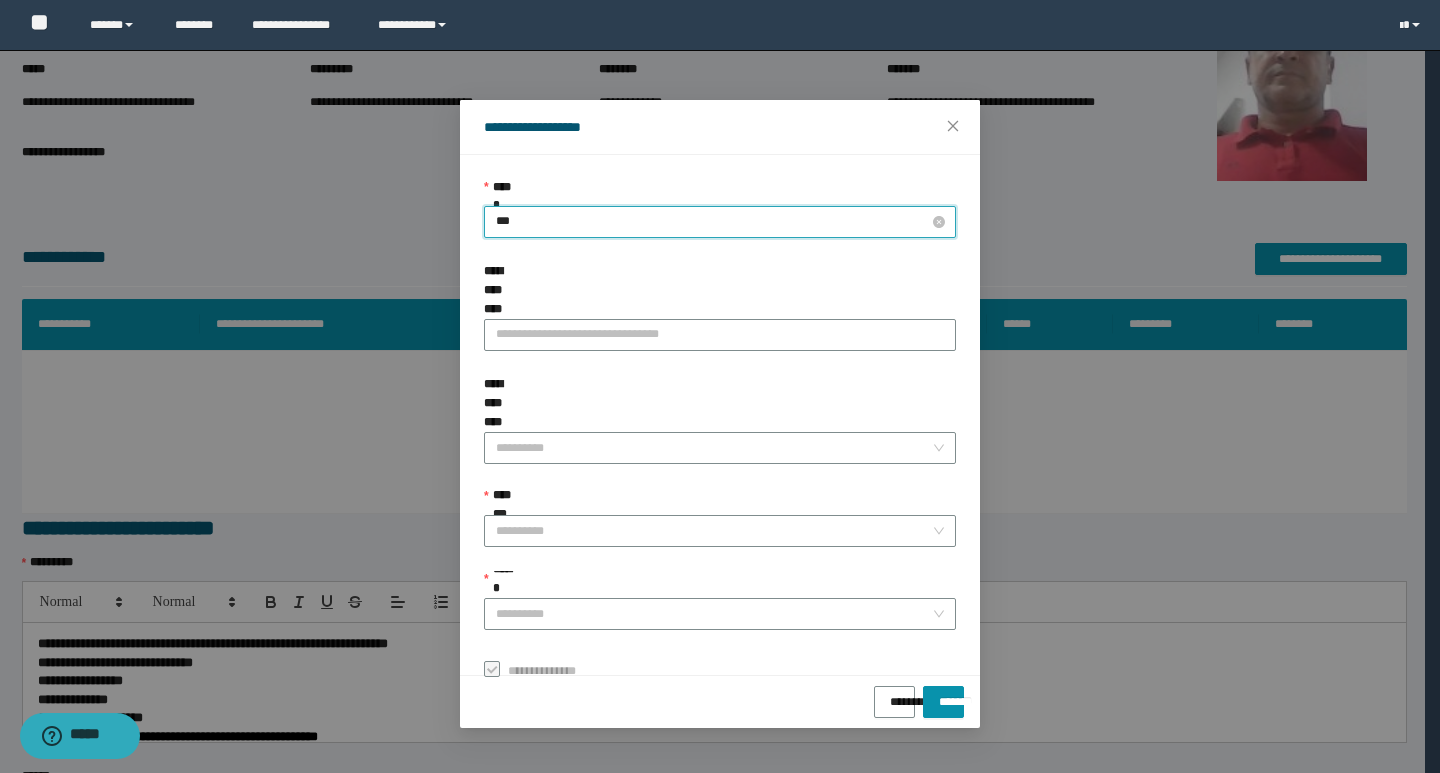 type on "****" 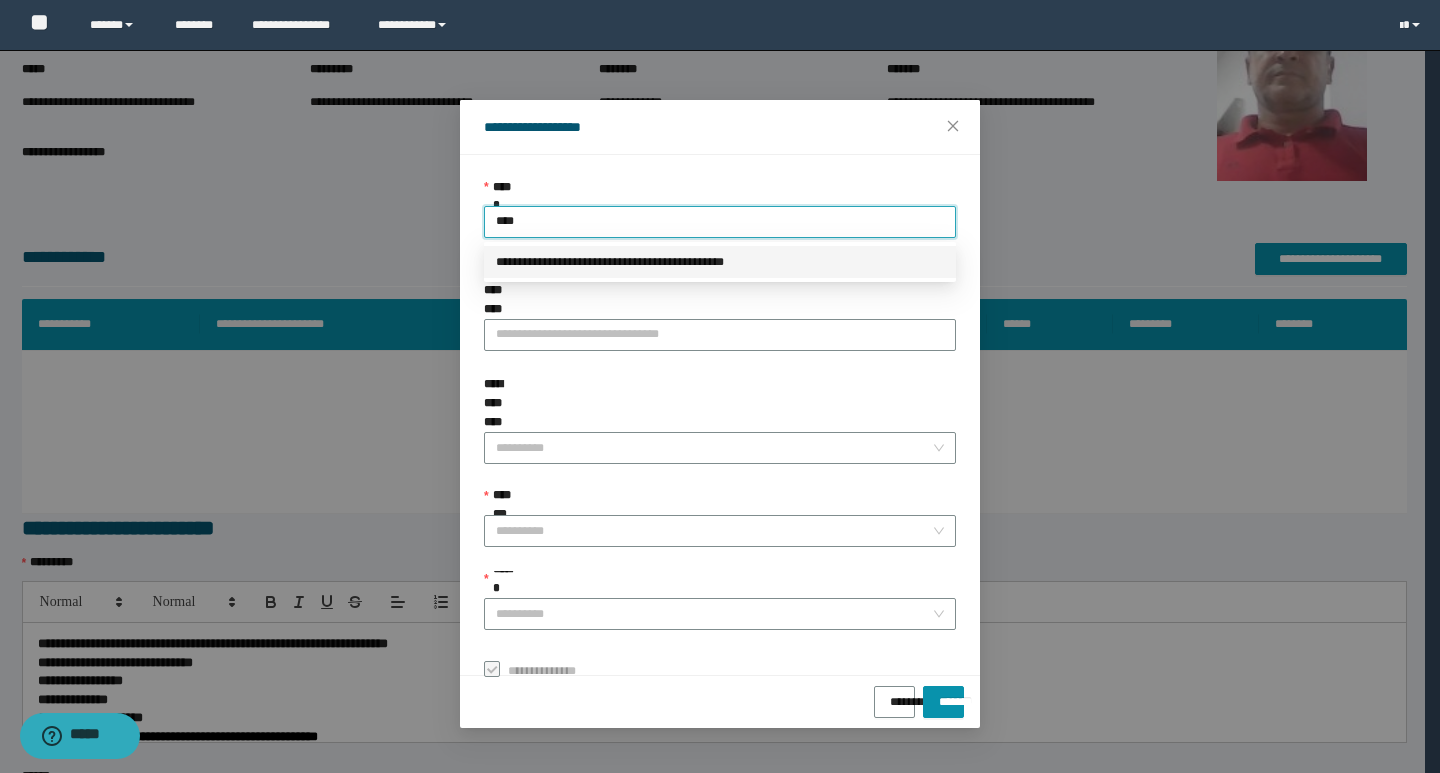 click on "**********" at bounding box center (720, 262) 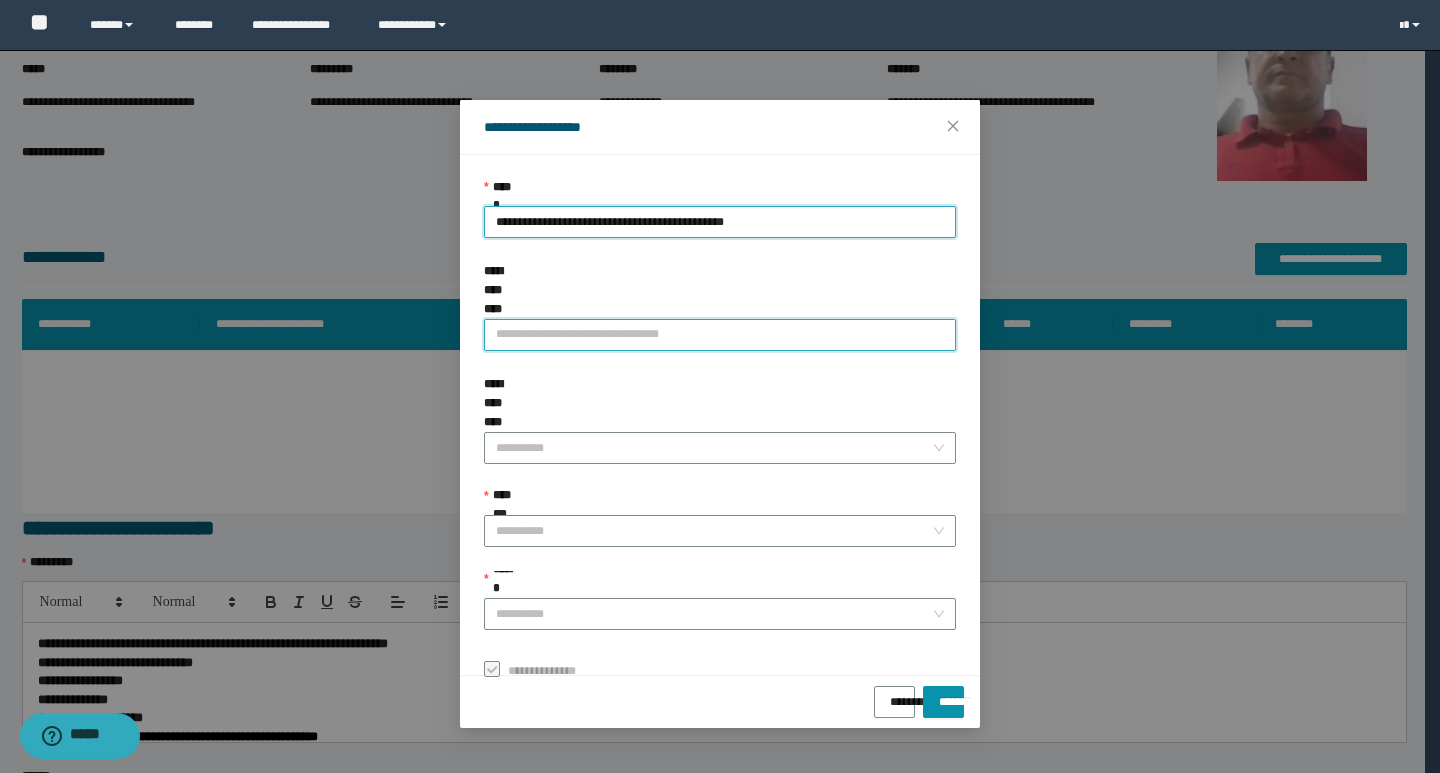 click on "**********" at bounding box center [720, 335] 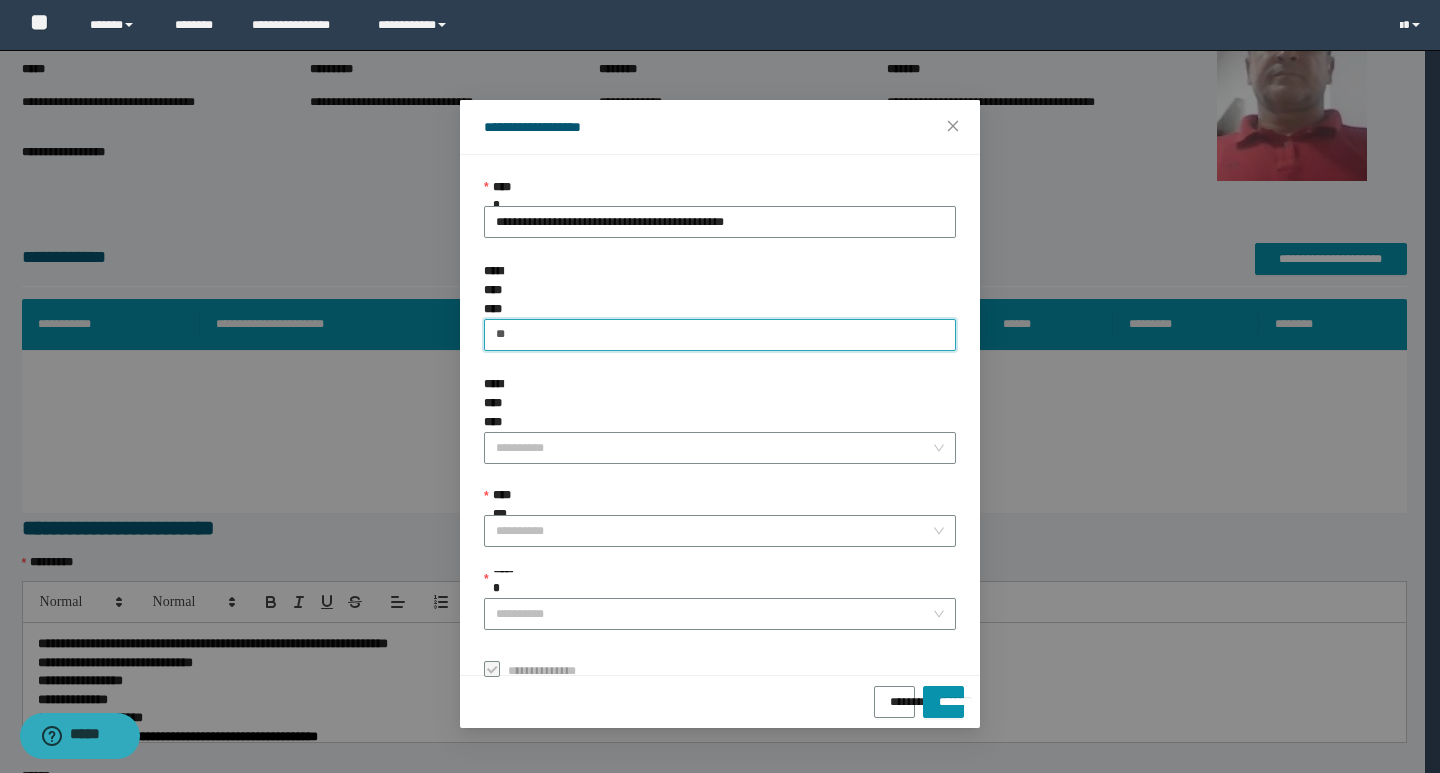 type on "*" 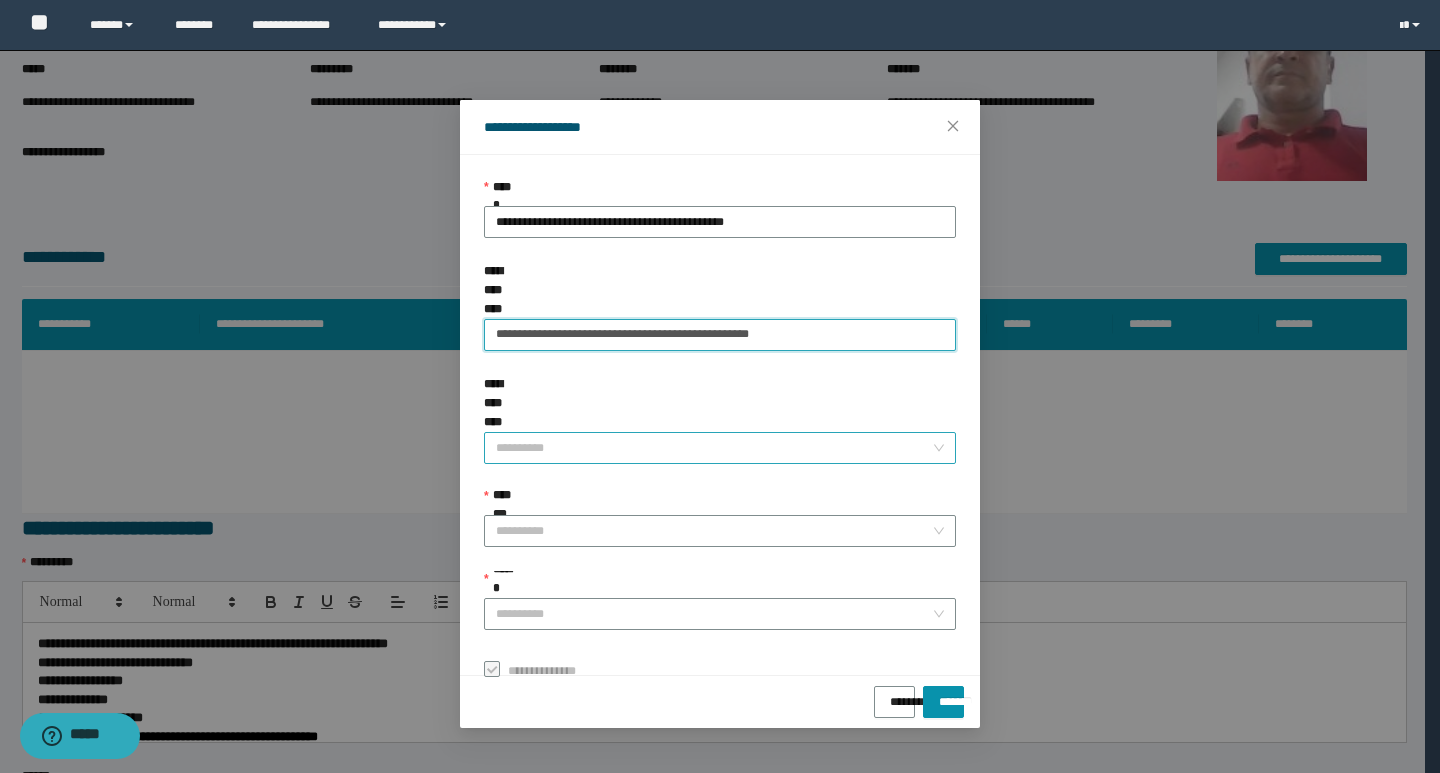 type on "**********" 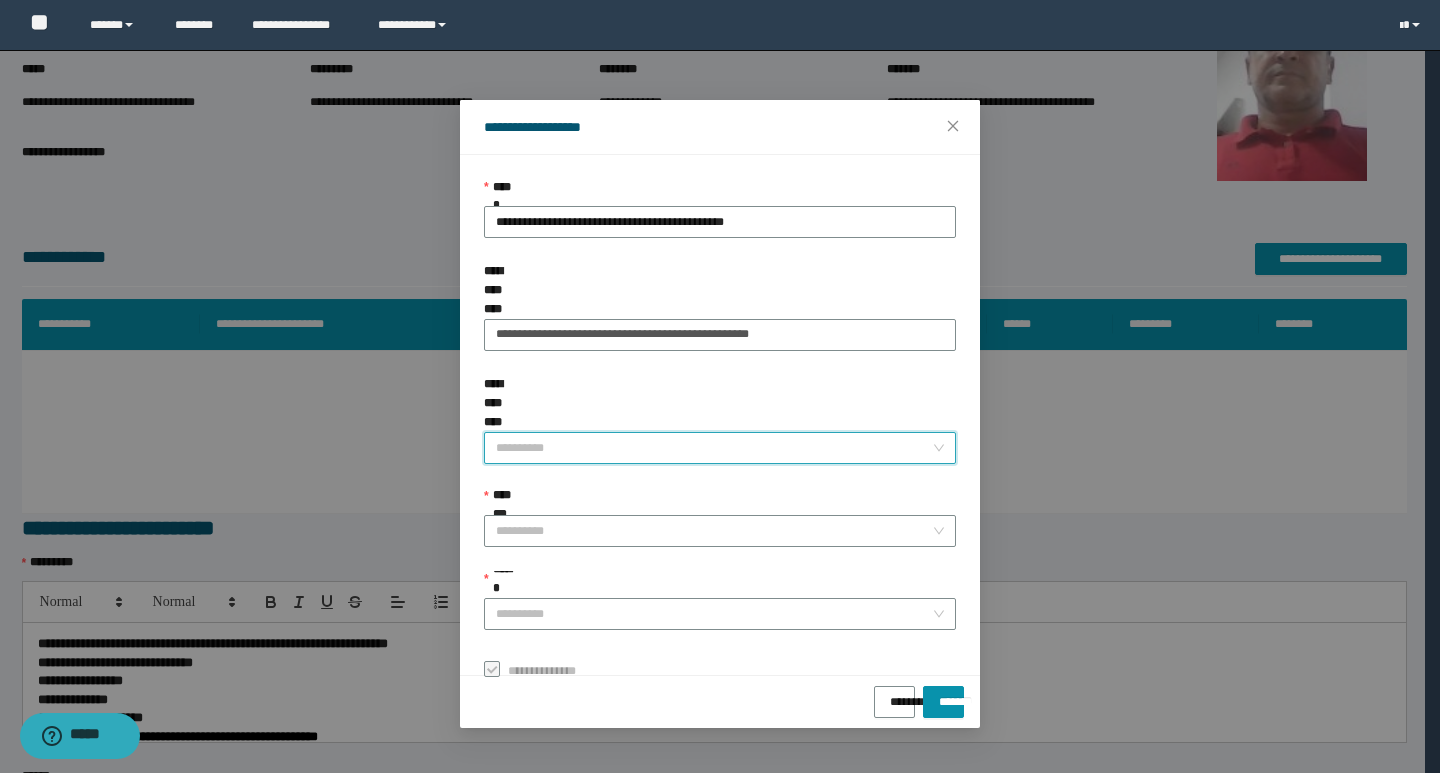 click on "**********" at bounding box center [714, 448] 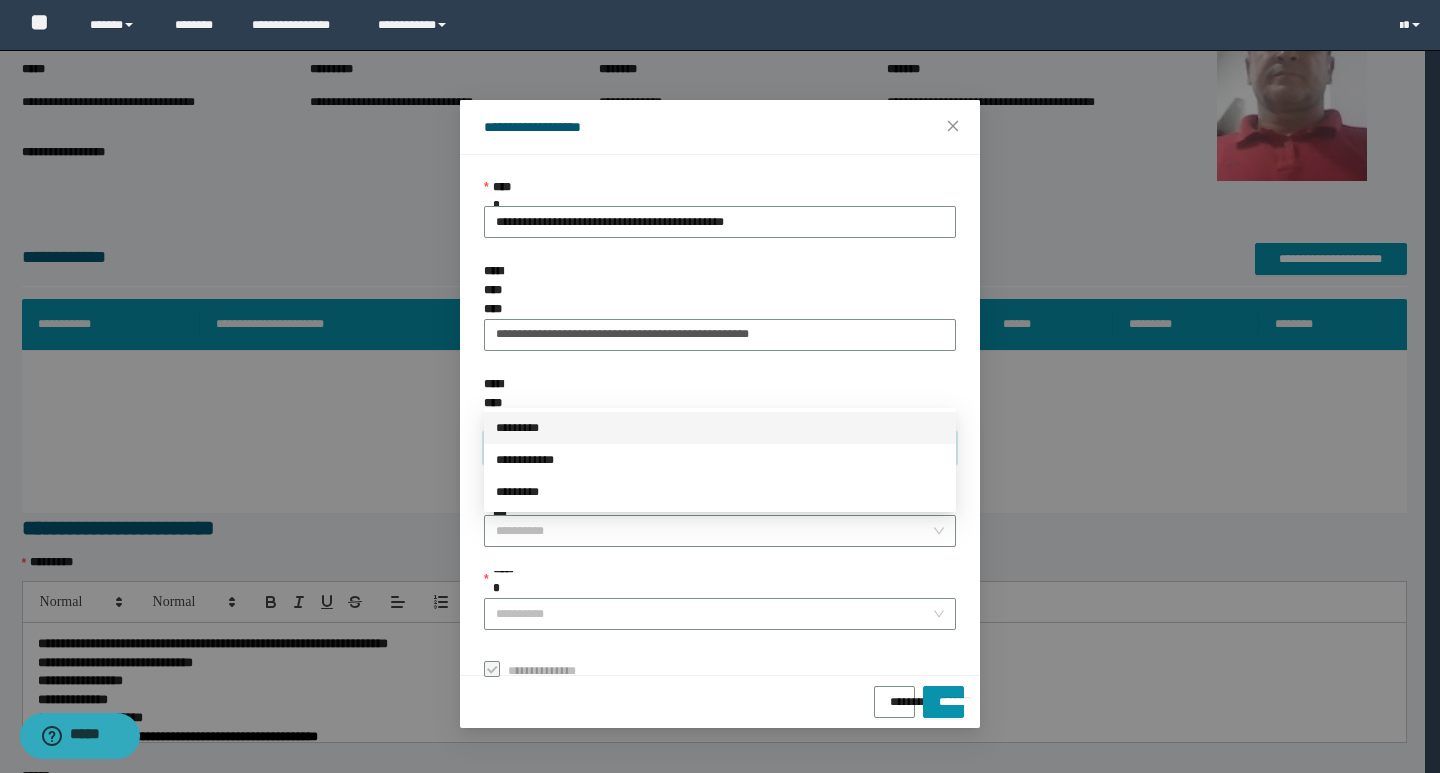 click on "*********" at bounding box center (720, 428) 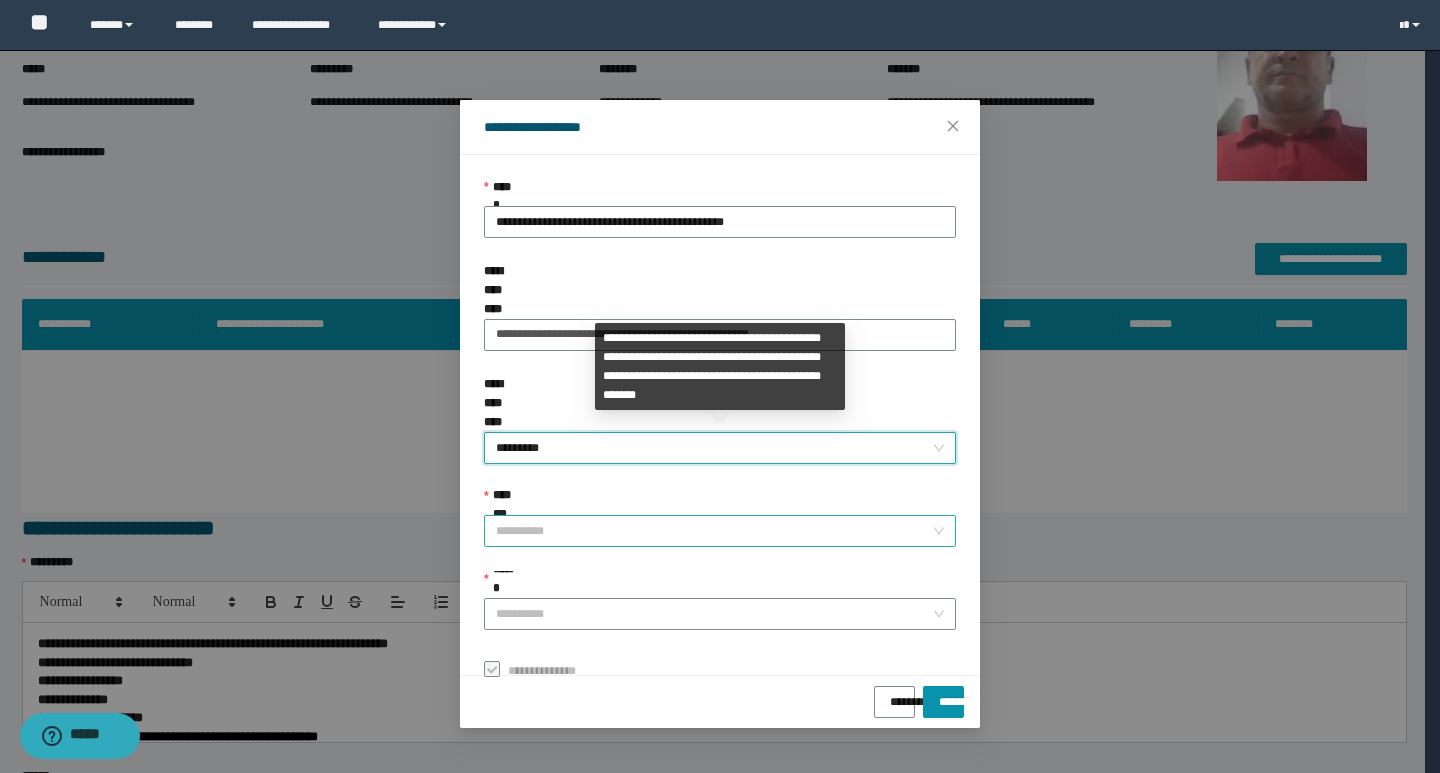 click on "**********" at bounding box center [714, 531] 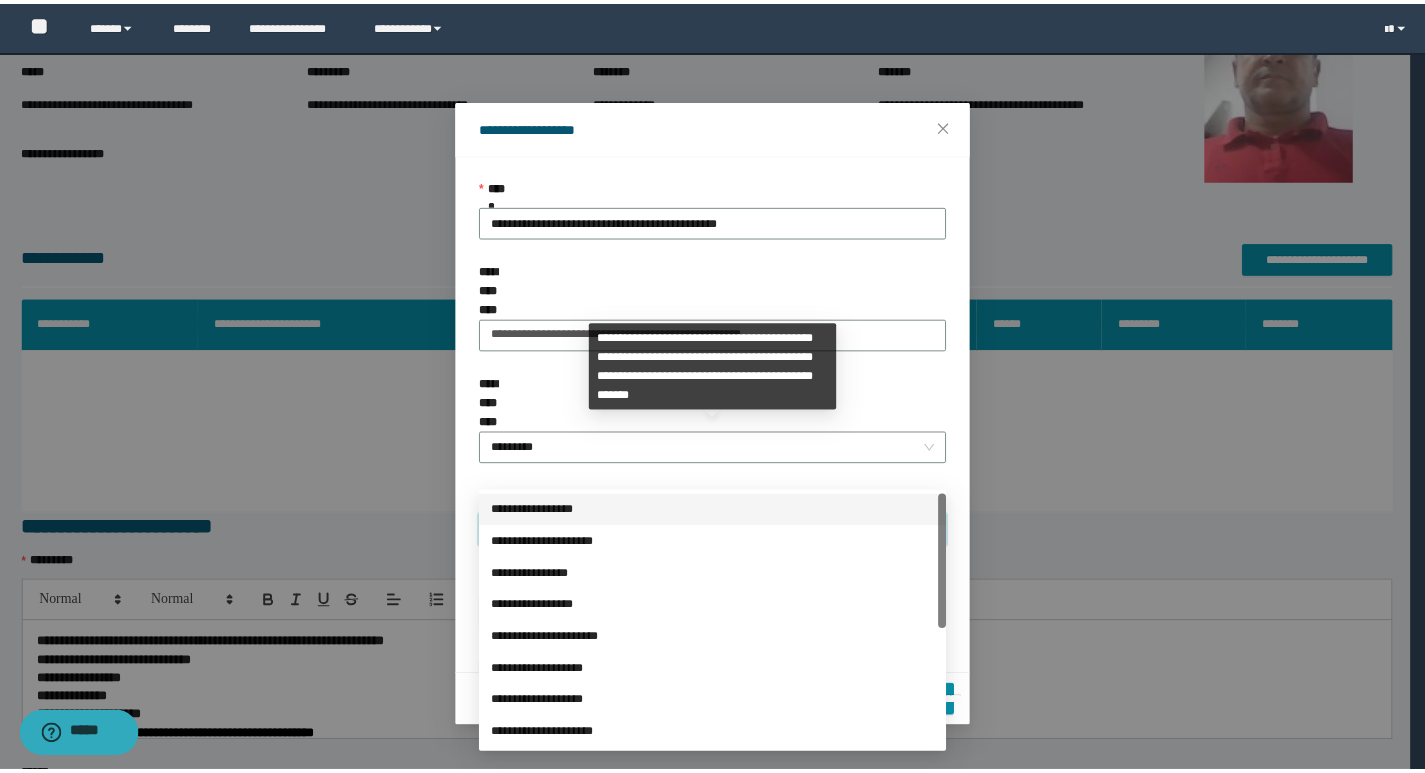 scroll, scrollTop: 224, scrollLeft: 0, axis: vertical 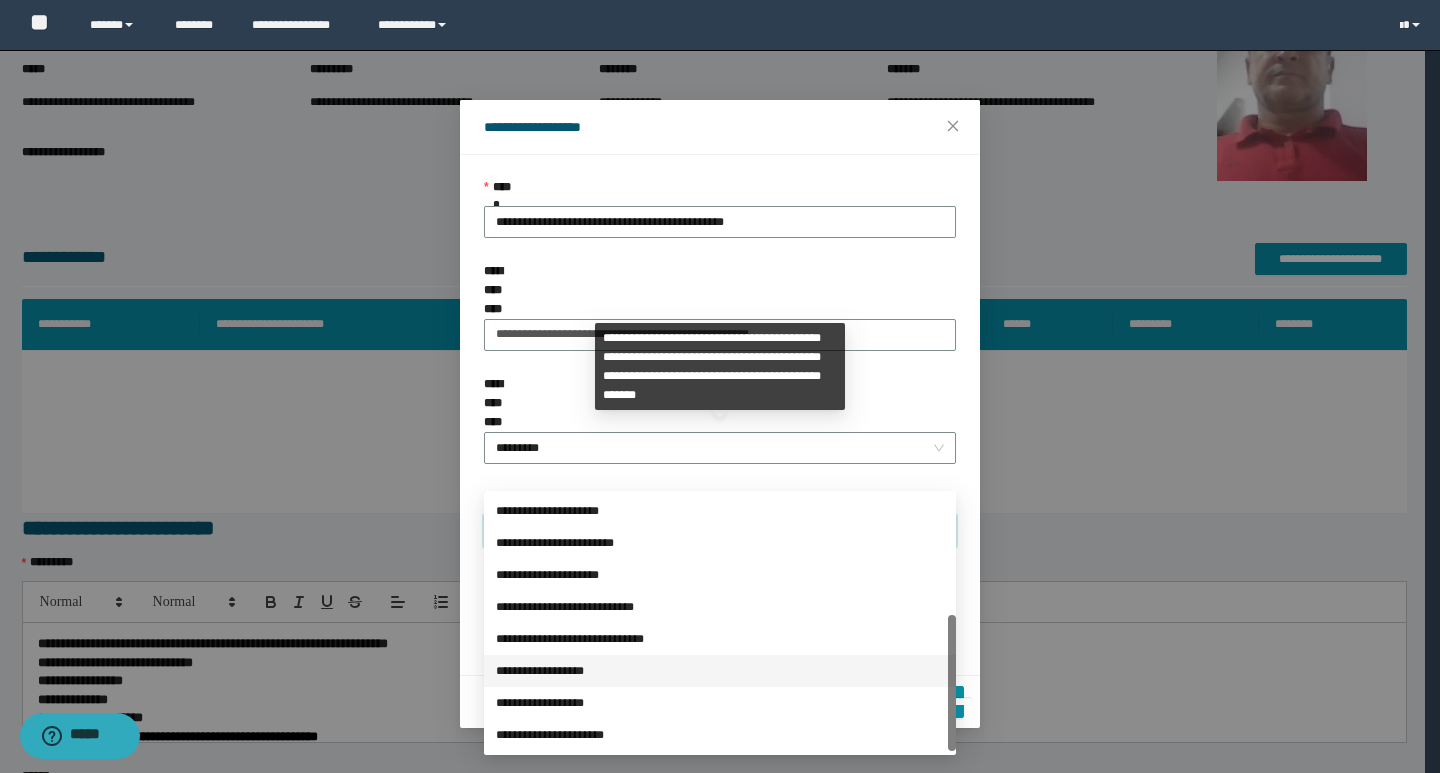 click on "**********" at bounding box center [720, 671] 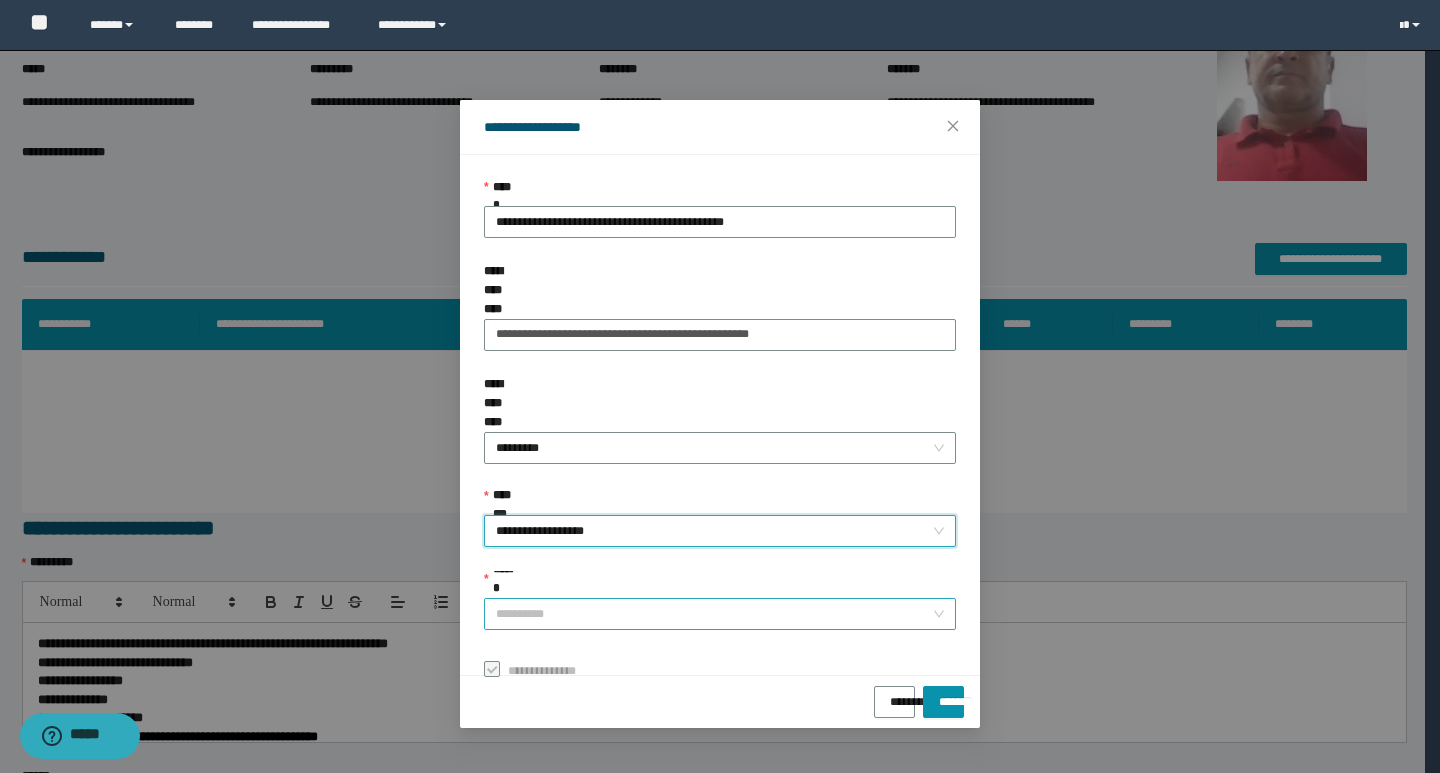 click on "******" at bounding box center [714, 614] 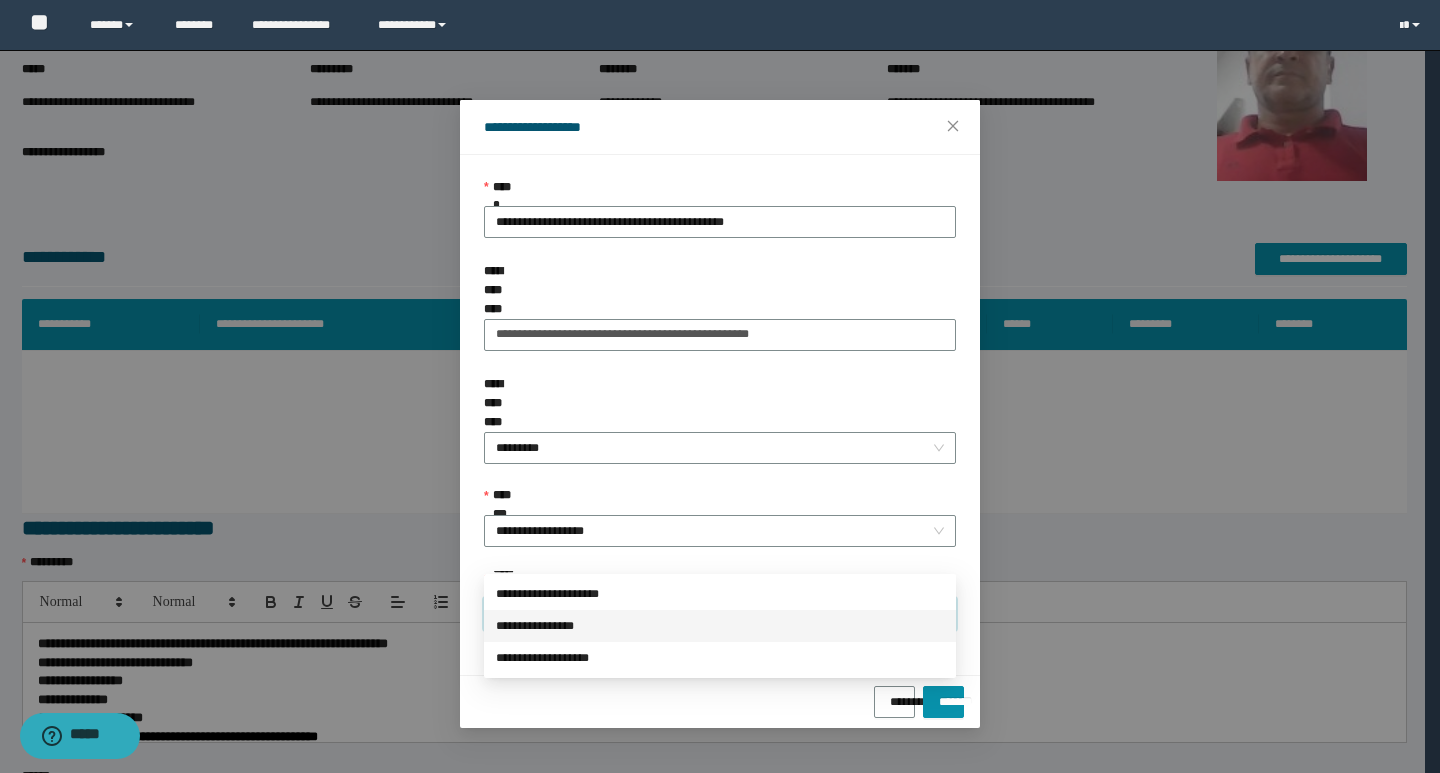click on "**********" at bounding box center [720, 626] 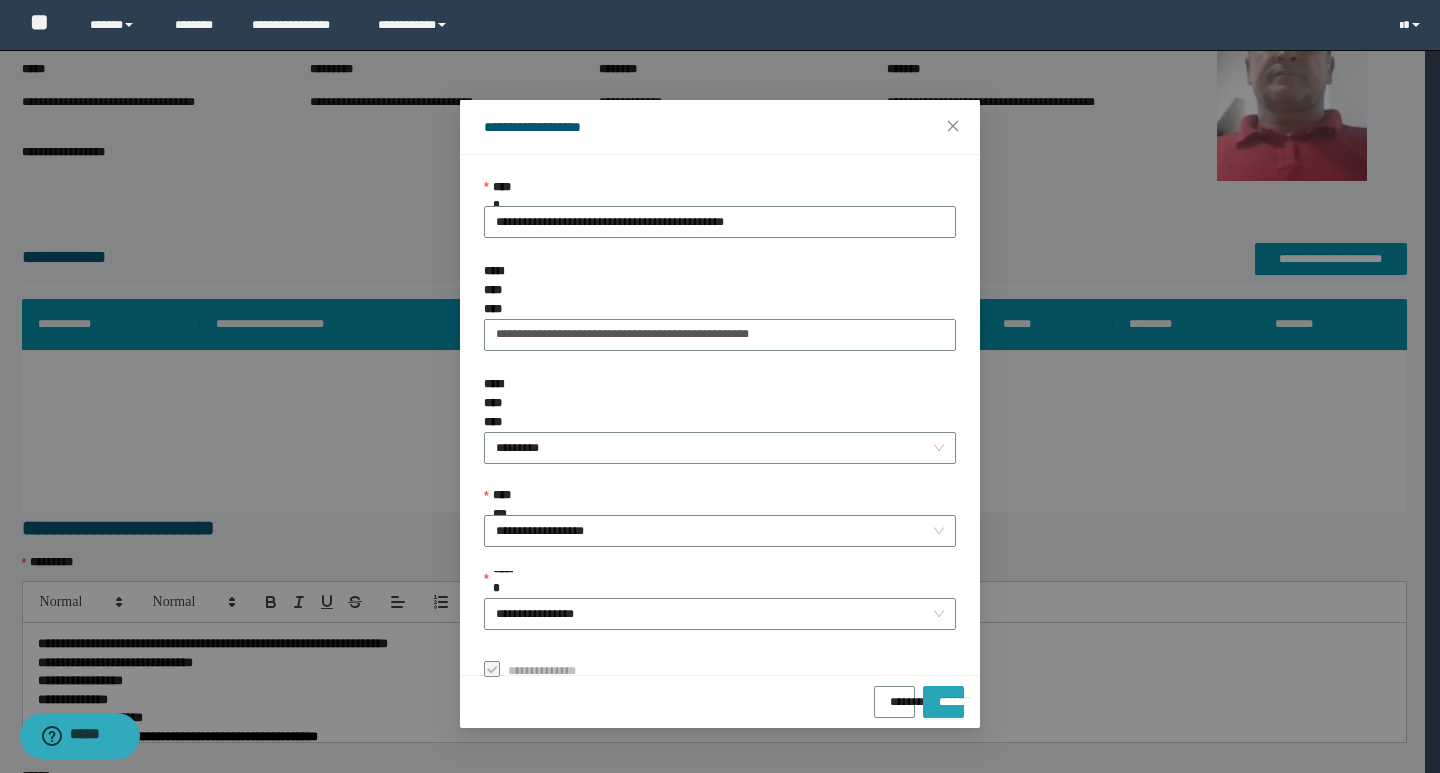 click on "*******" at bounding box center [943, 695] 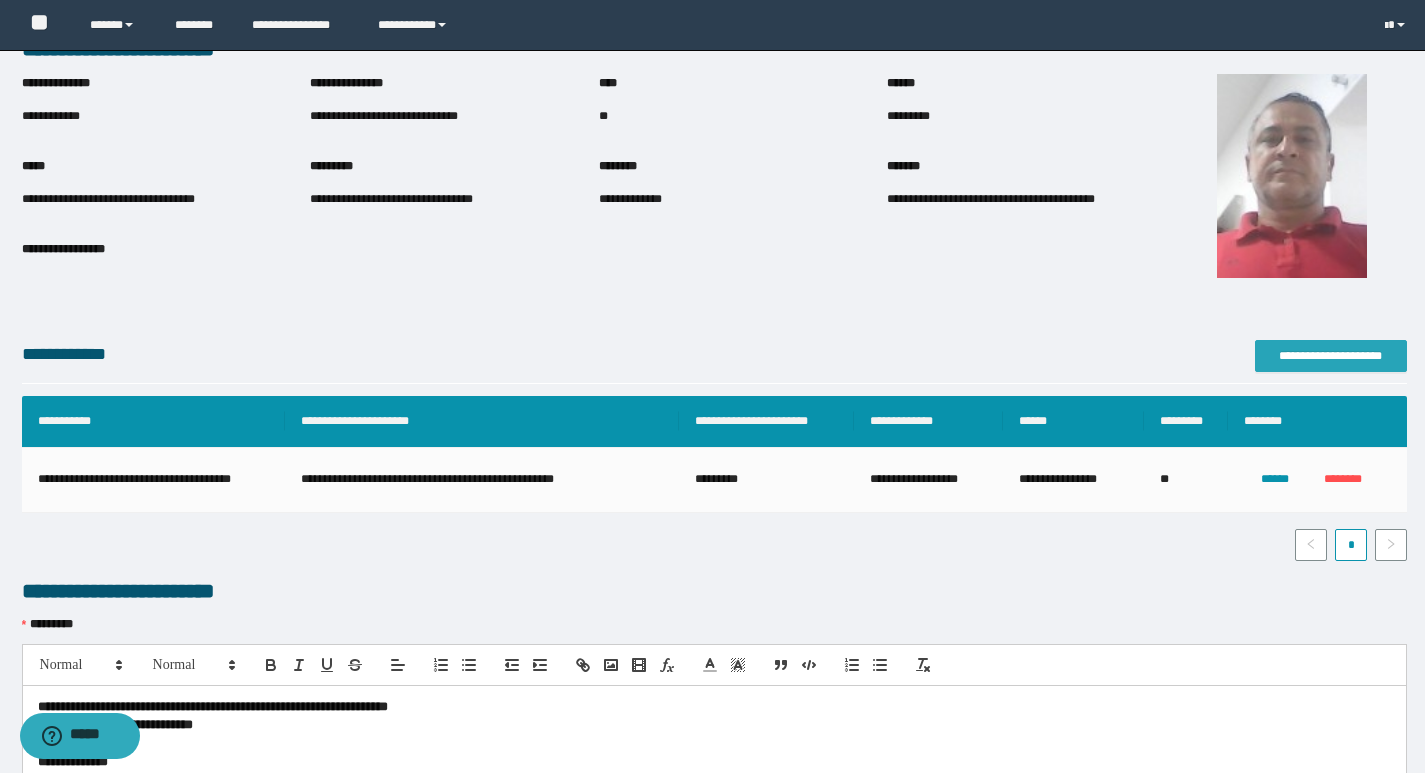 scroll, scrollTop: 30, scrollLeft: 0, axis: vertical 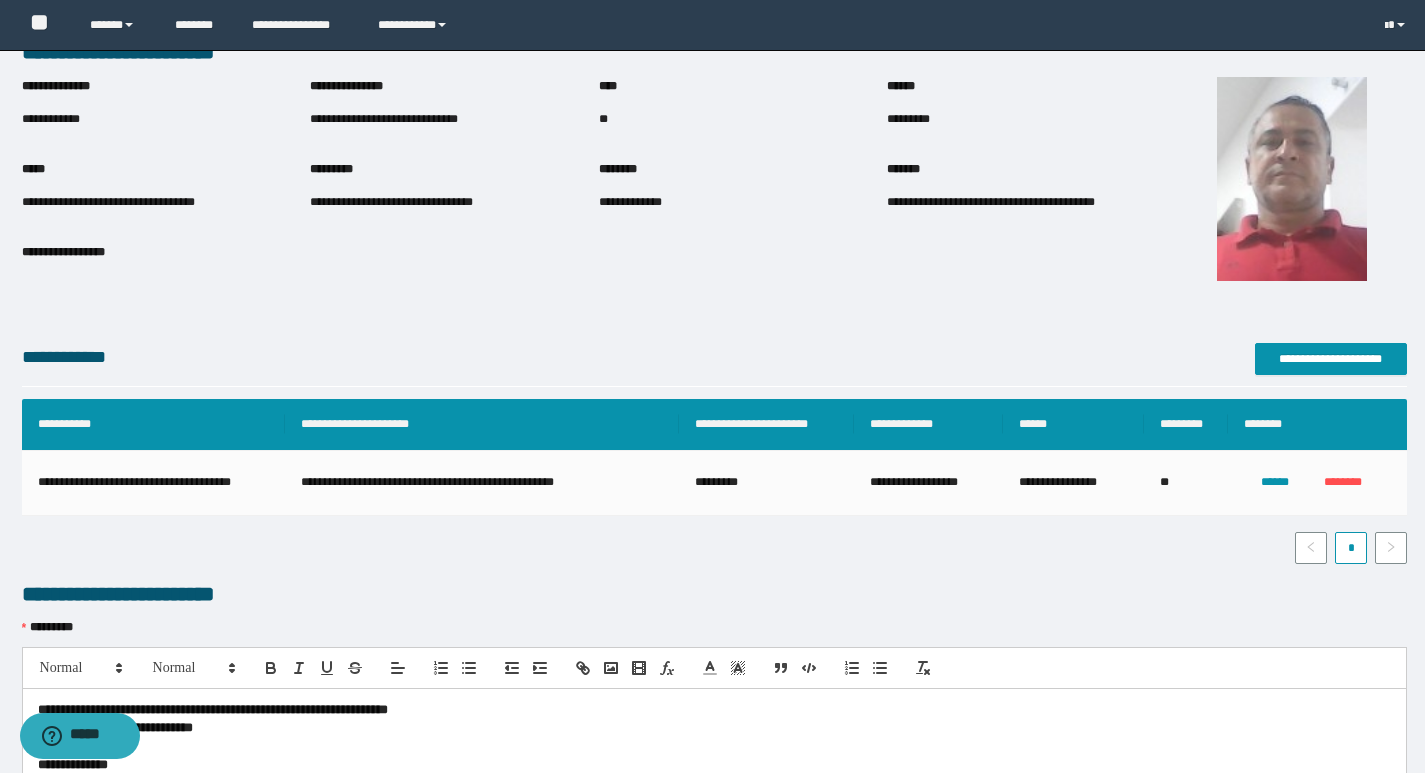 click on "**********" at bounding box center [454, 120] 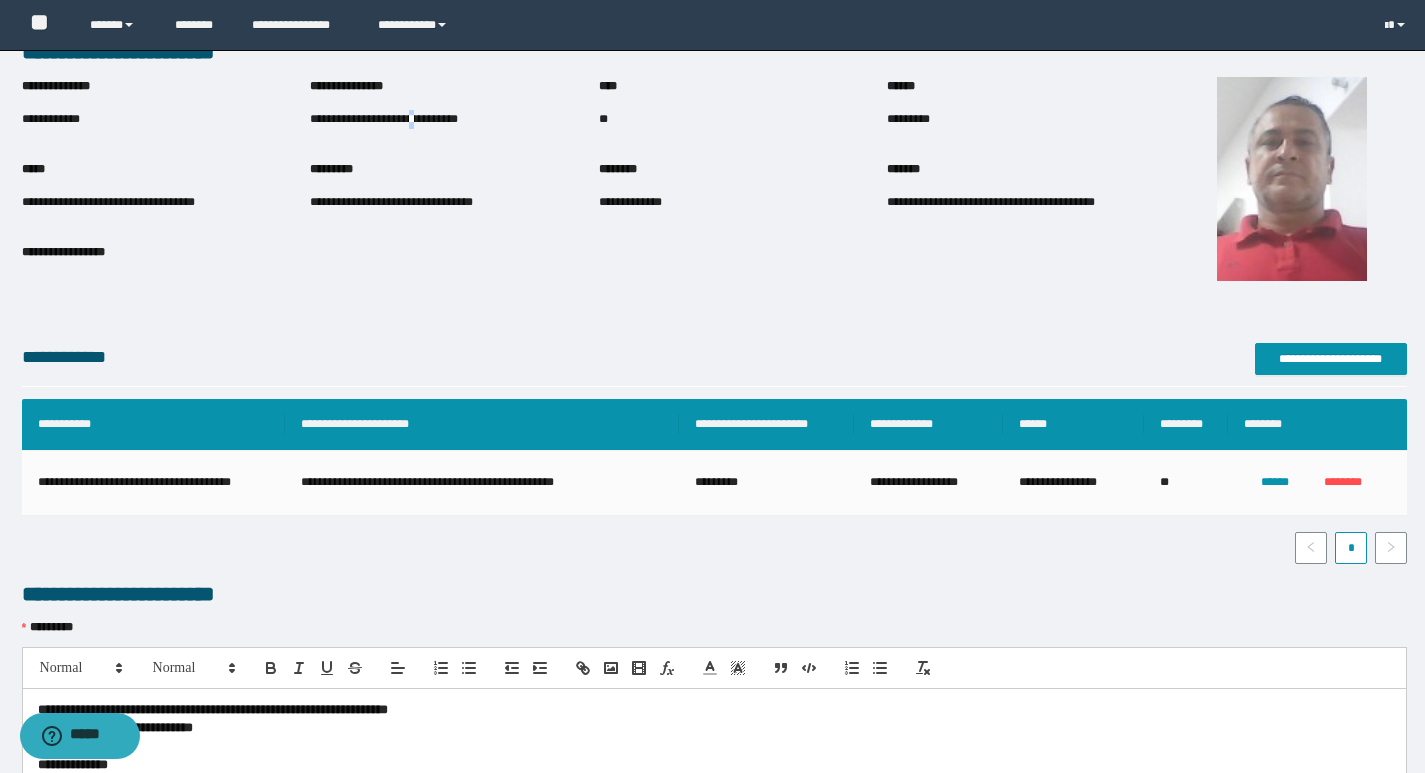 click on "**********" at bounding box center [454, 120] 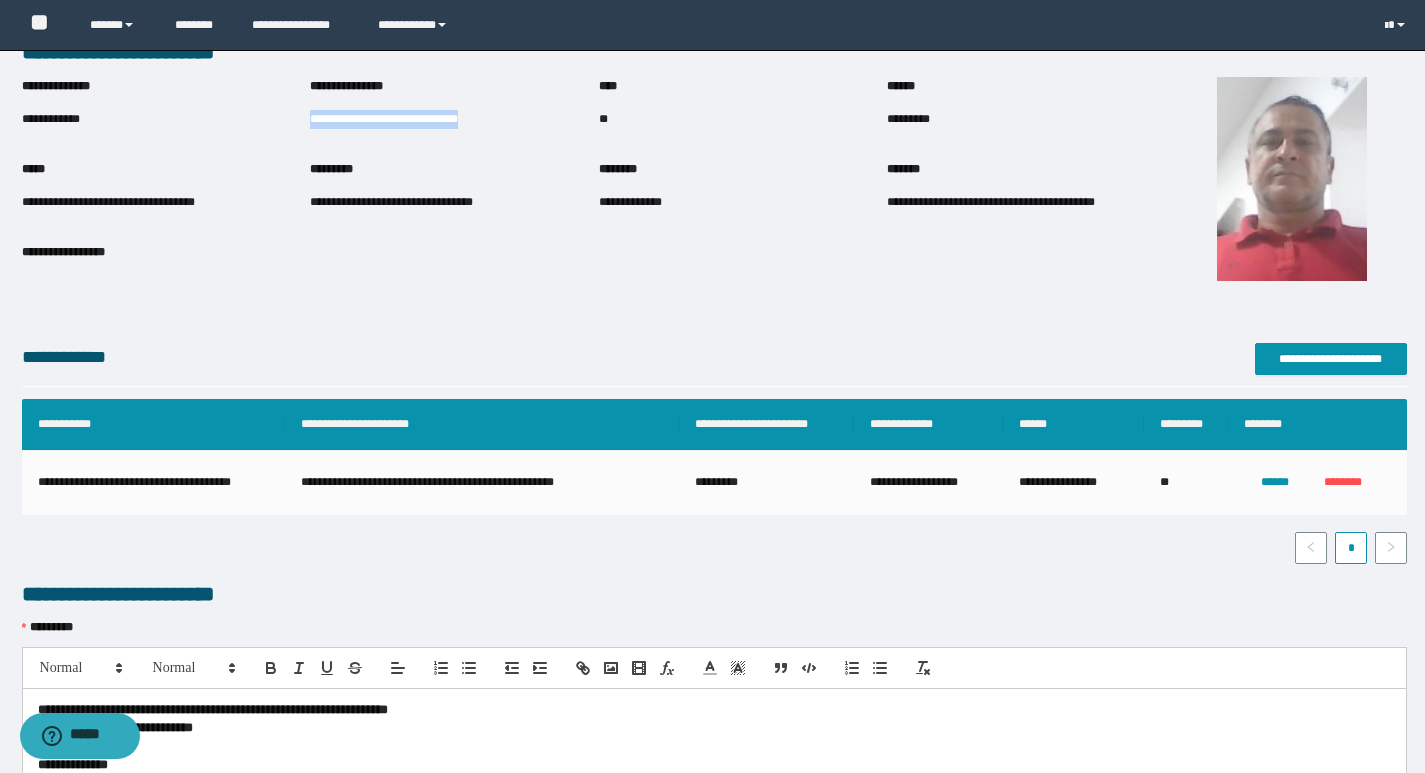click on "**********" at bounding box center (454, 120) 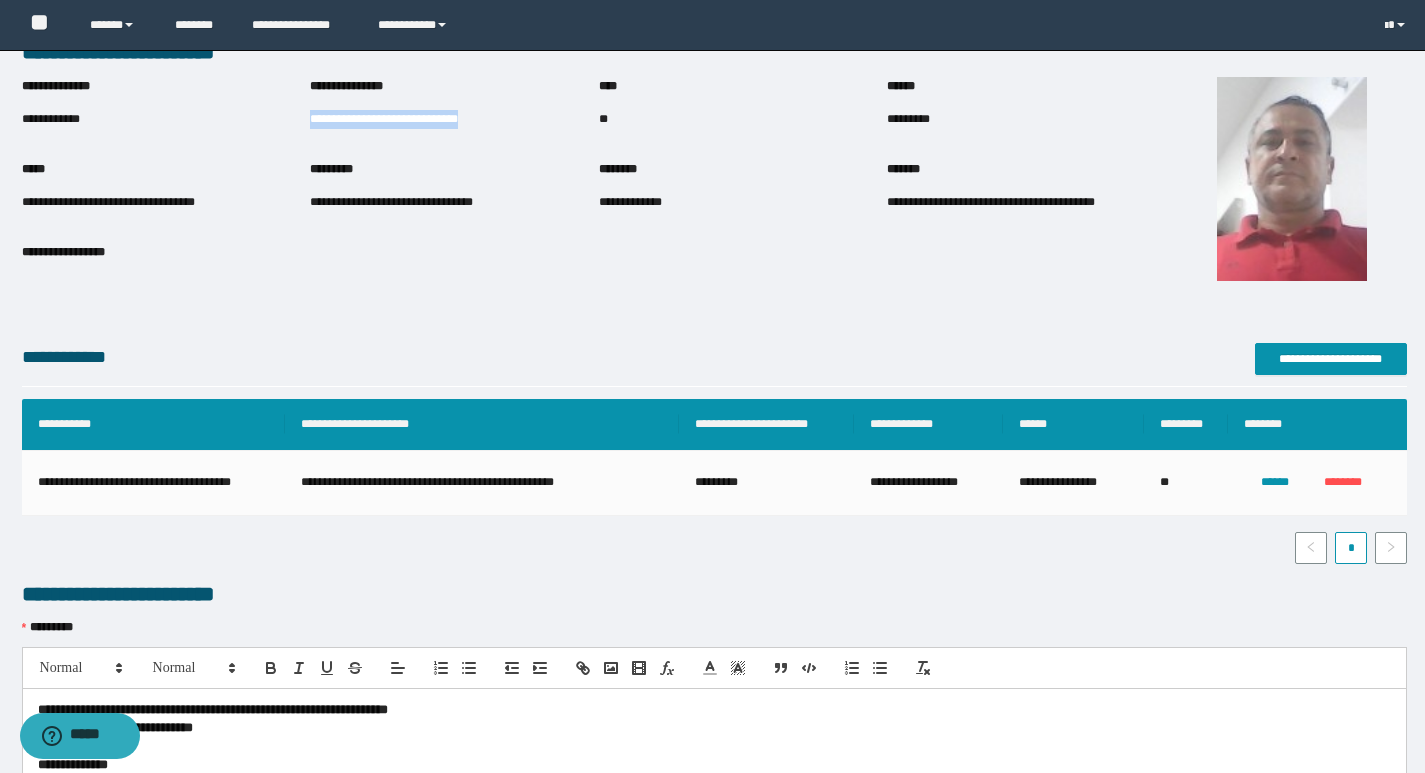 click on "**********" at bounding box center [714, 357] 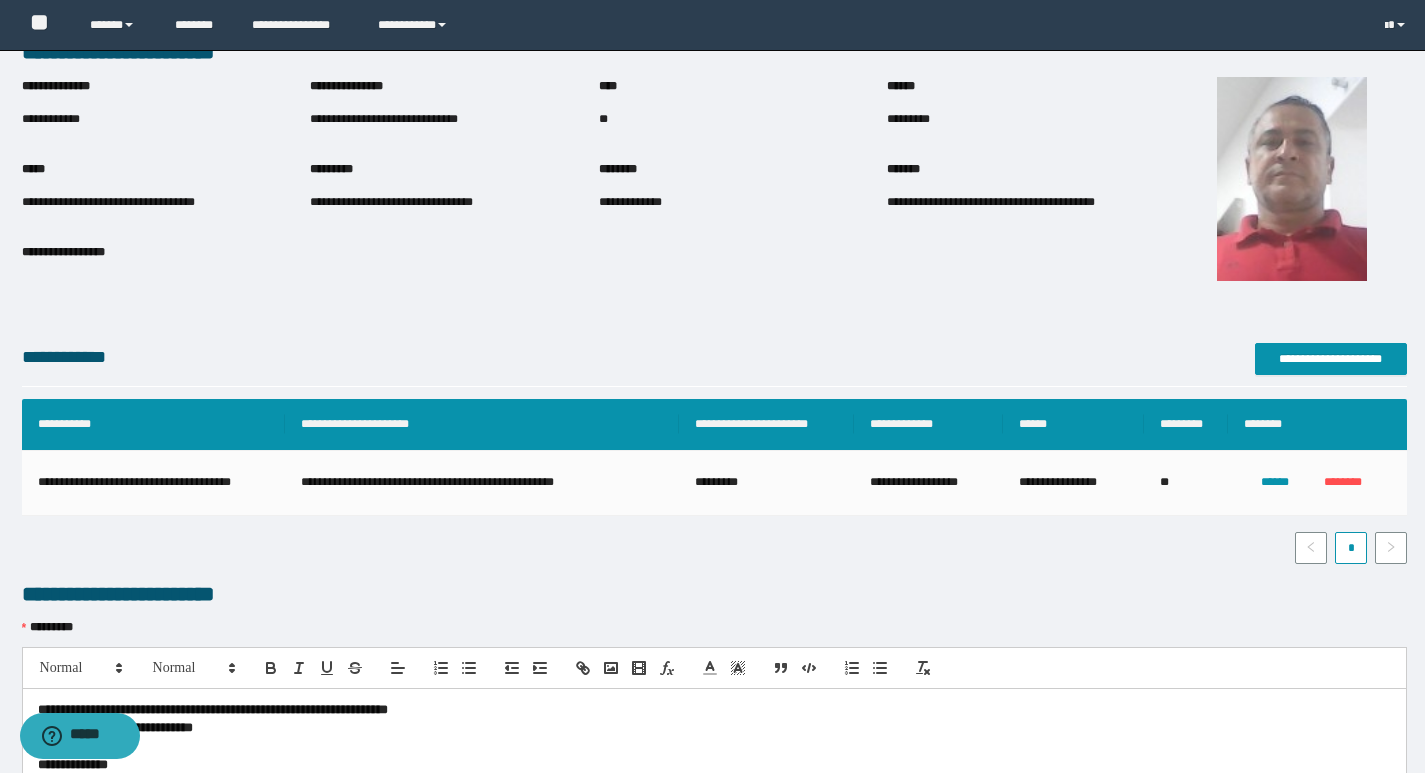 click on "**********" at bounding box center [384, 119] 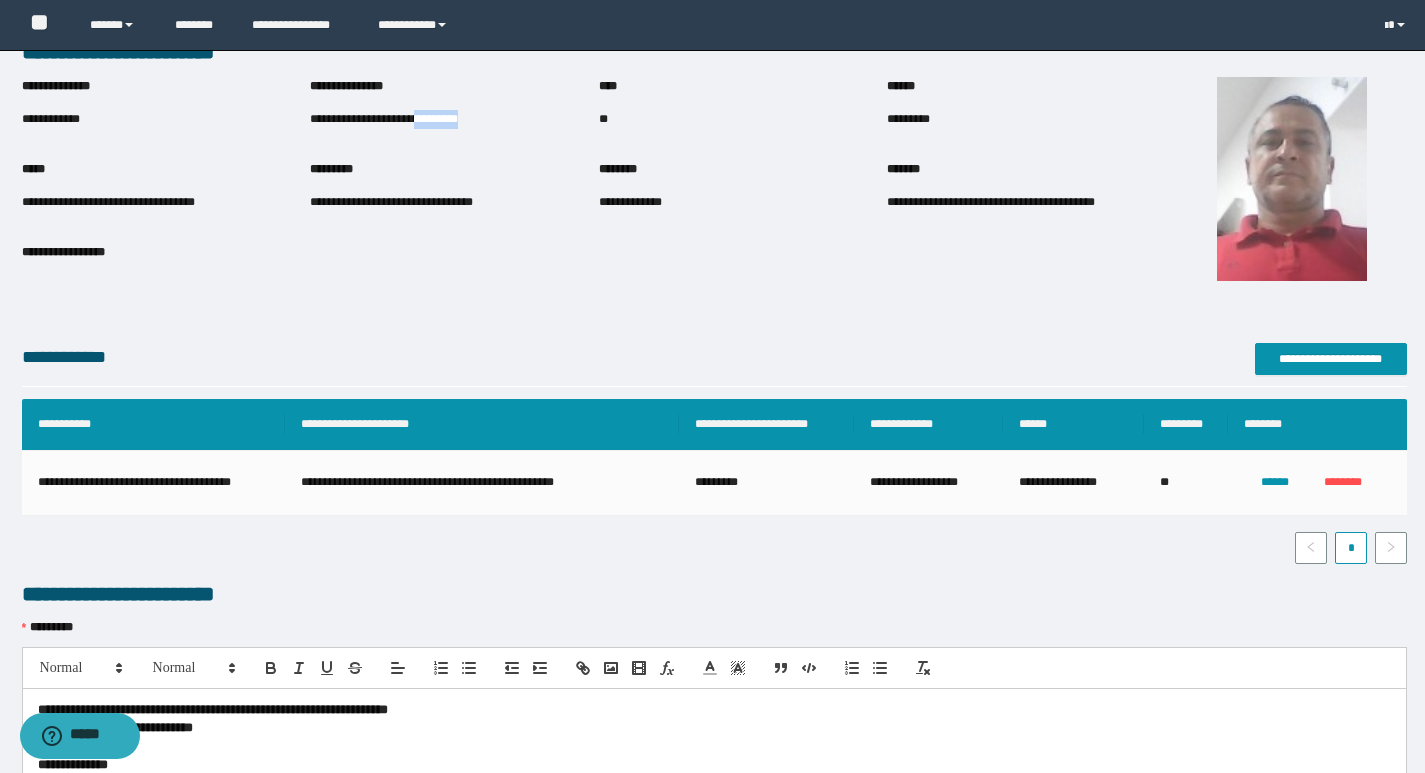 click on "**********" at bounding box center (384, 119) 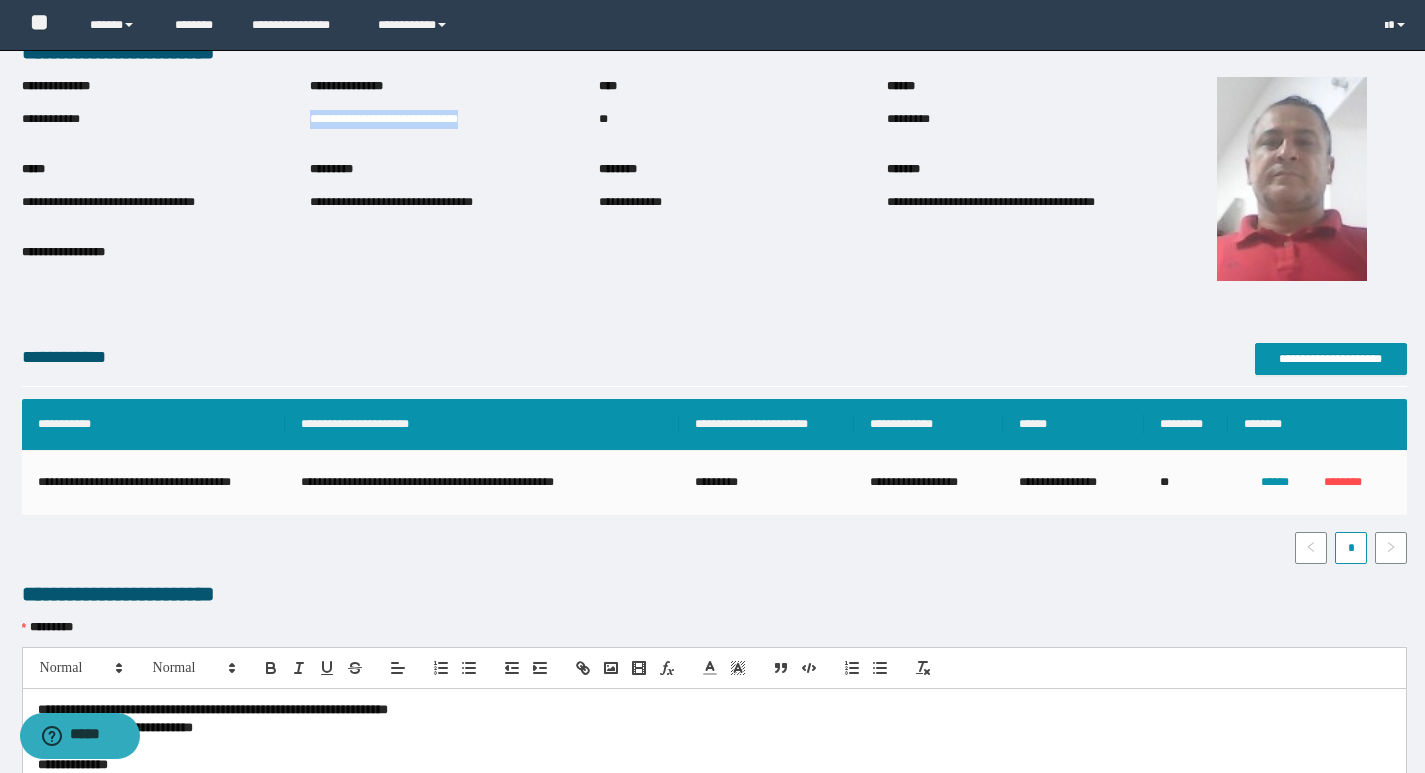 click on "**********" at bounding box center (384, 119) 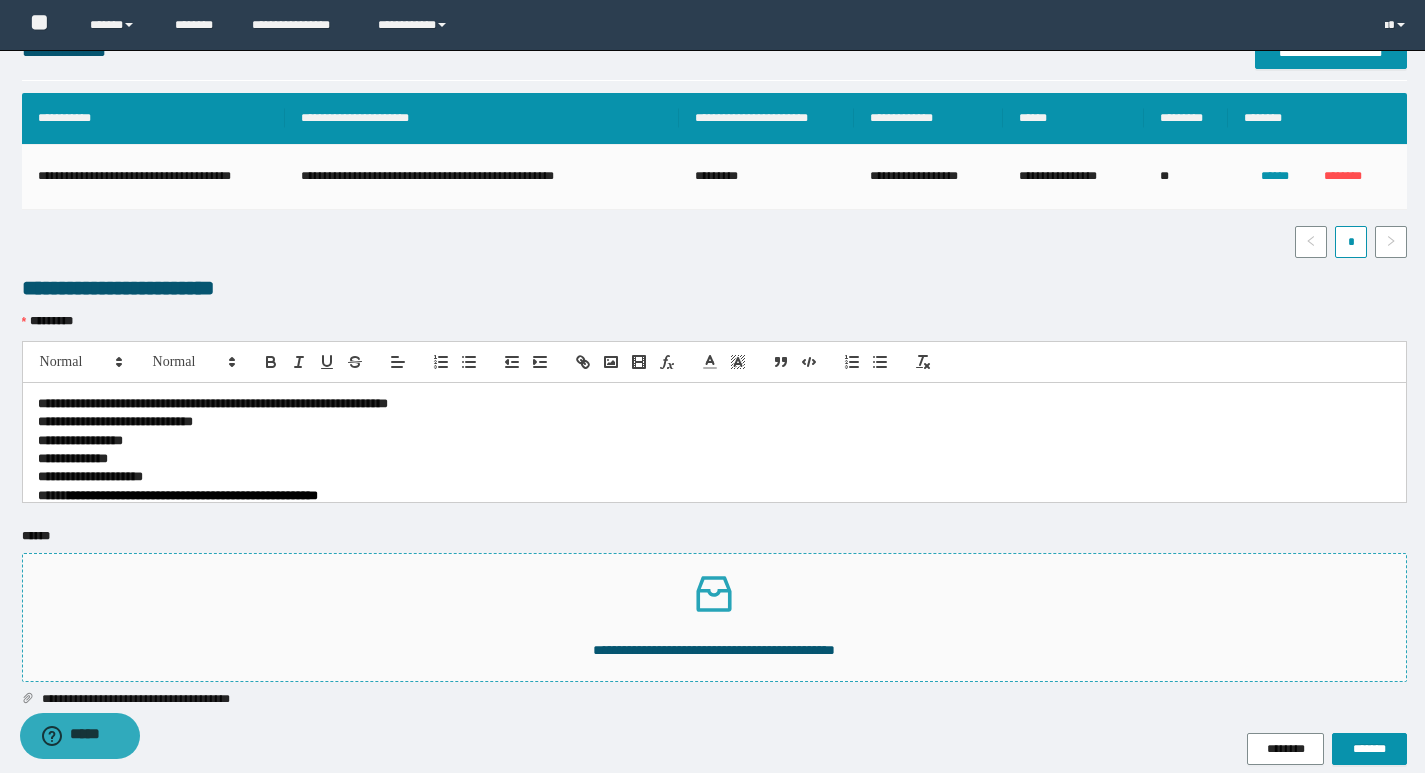 scroll, scrollTop: 422, scrollLeft: 0, axis: vertical 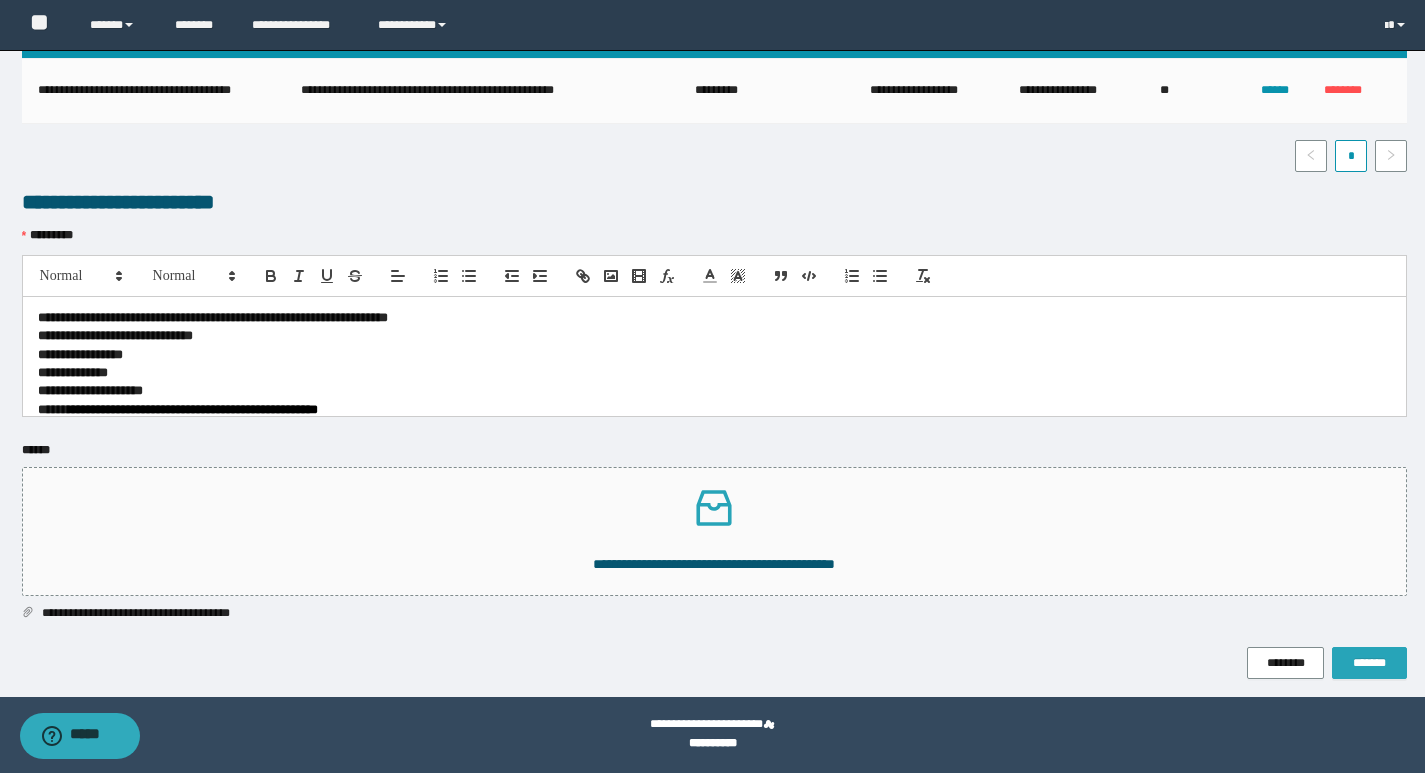 click on "*******" at bounding box center [1369, 663] 